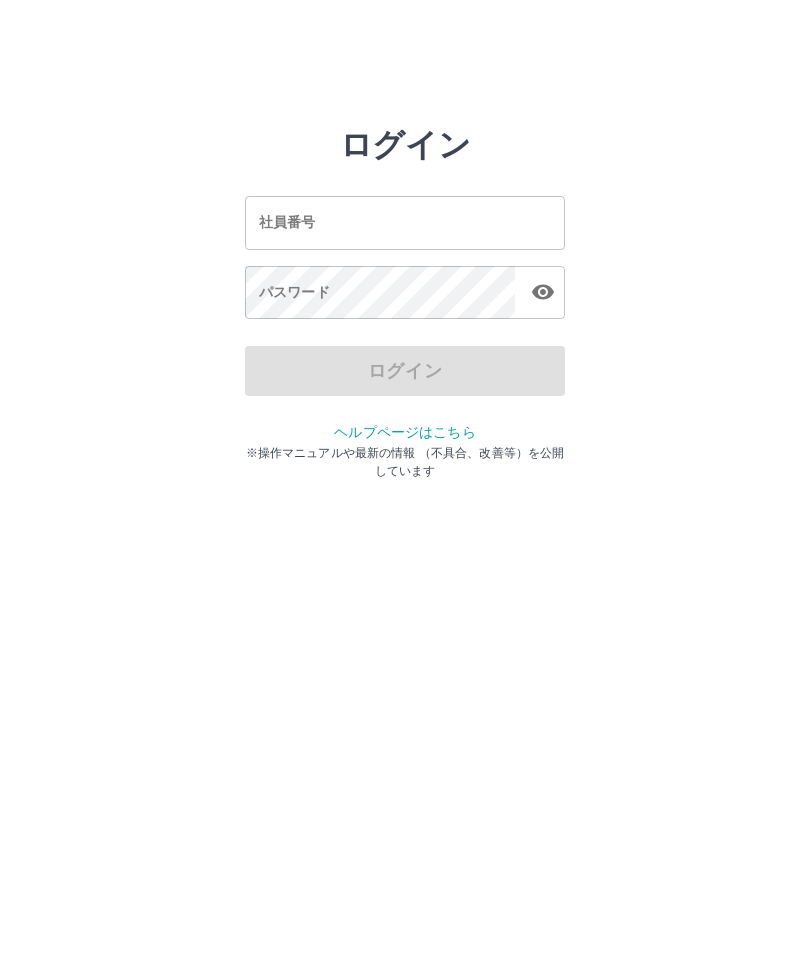 scroll, scrollTop: 0, scrollLeft: 0, axis: both 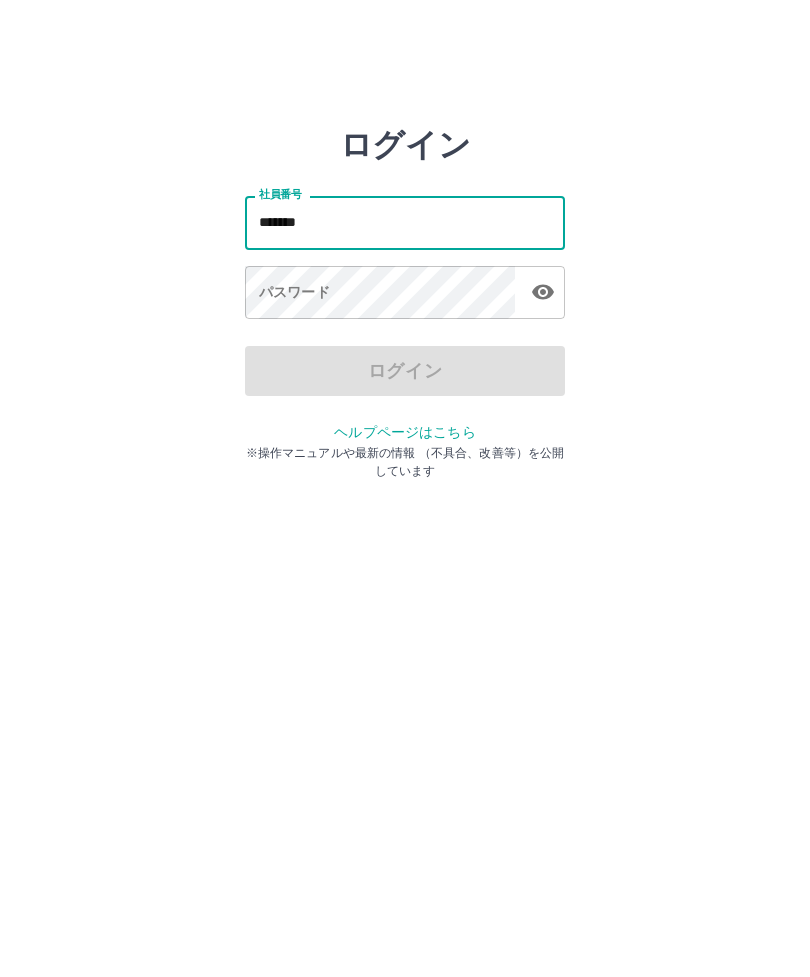 type on "*******" 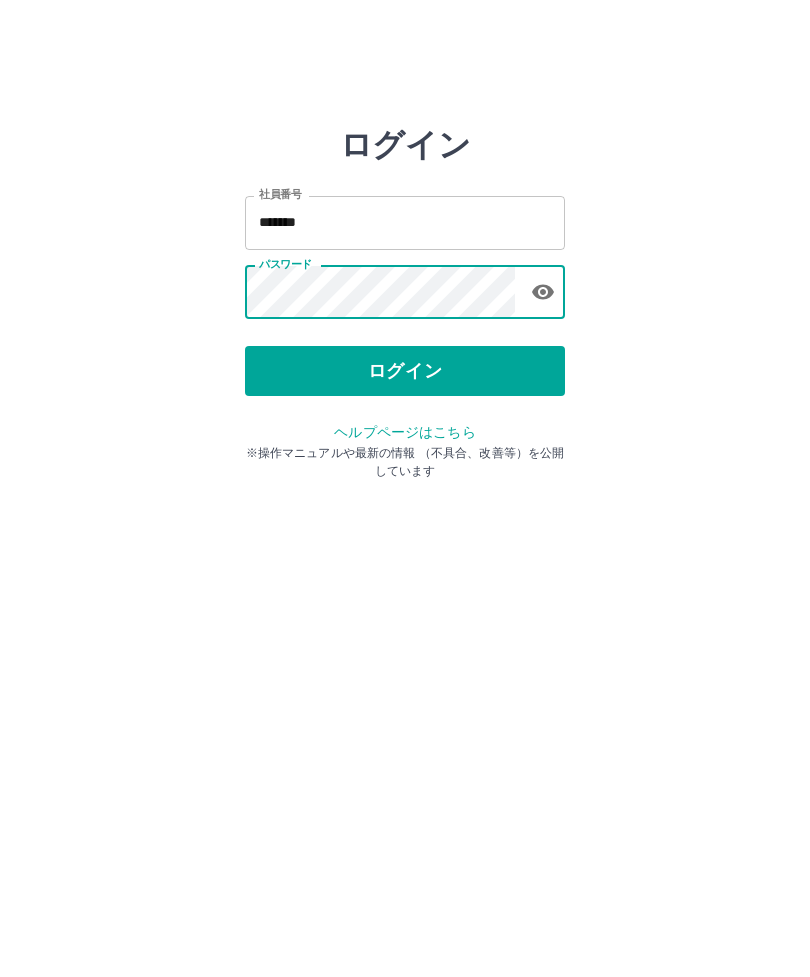 click on "ログイン" at bounding box center (405, 371) 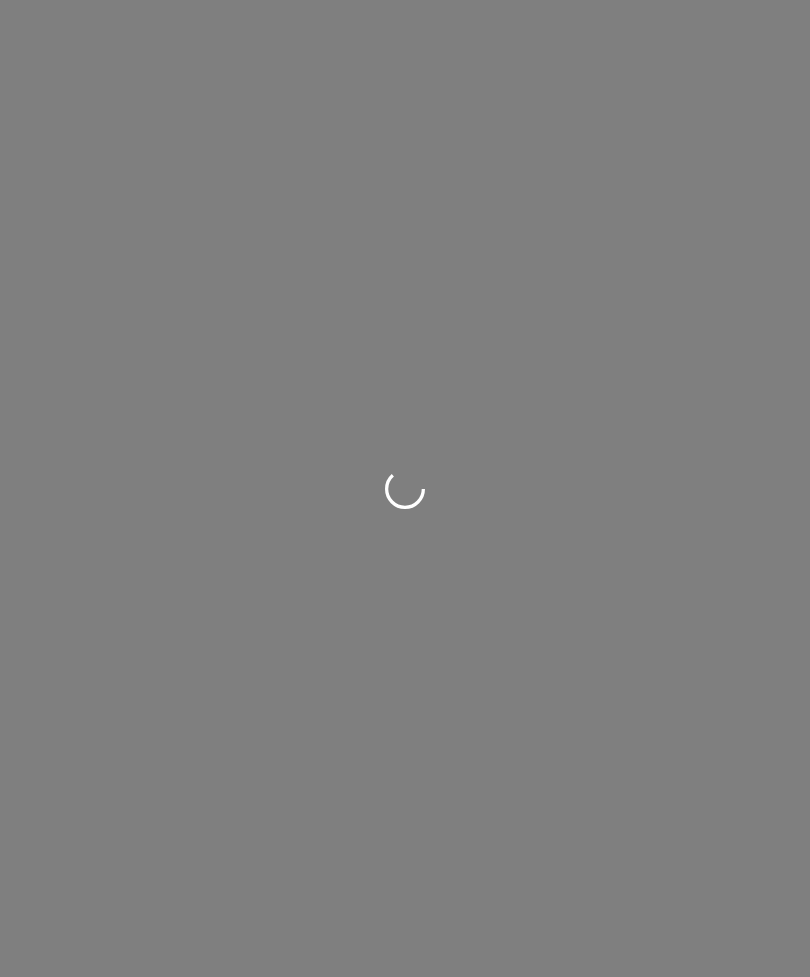 scroll, scrollTop: 0, scrollLeft: 0, axis: both 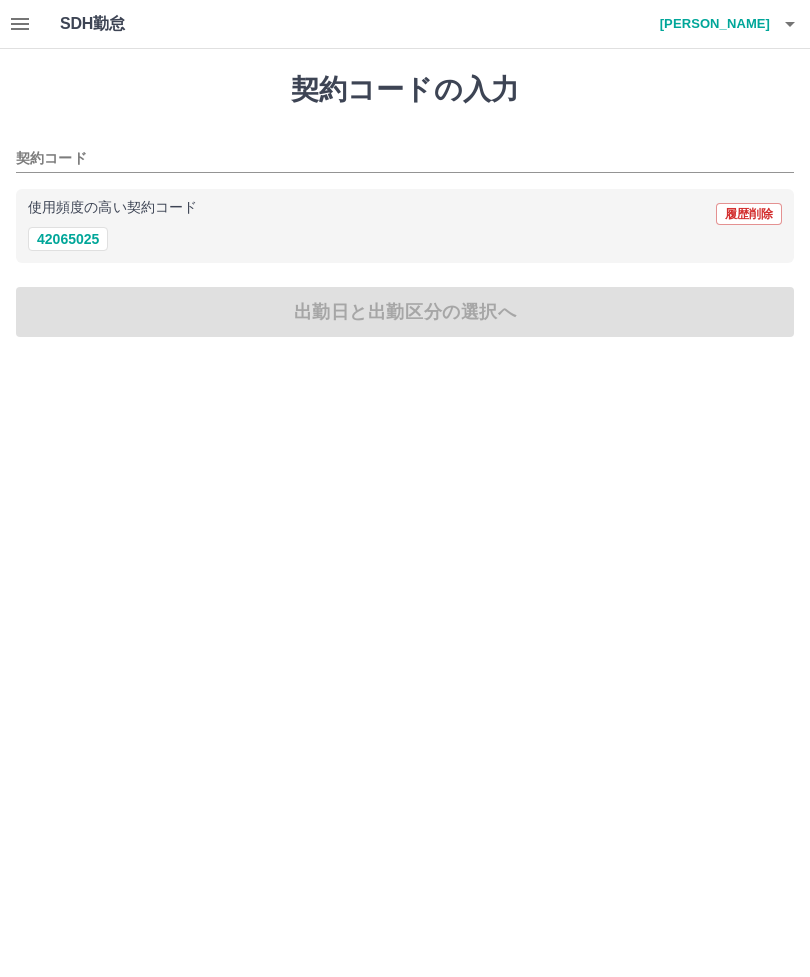 click on "42065025" at bounding box center (68, 239) 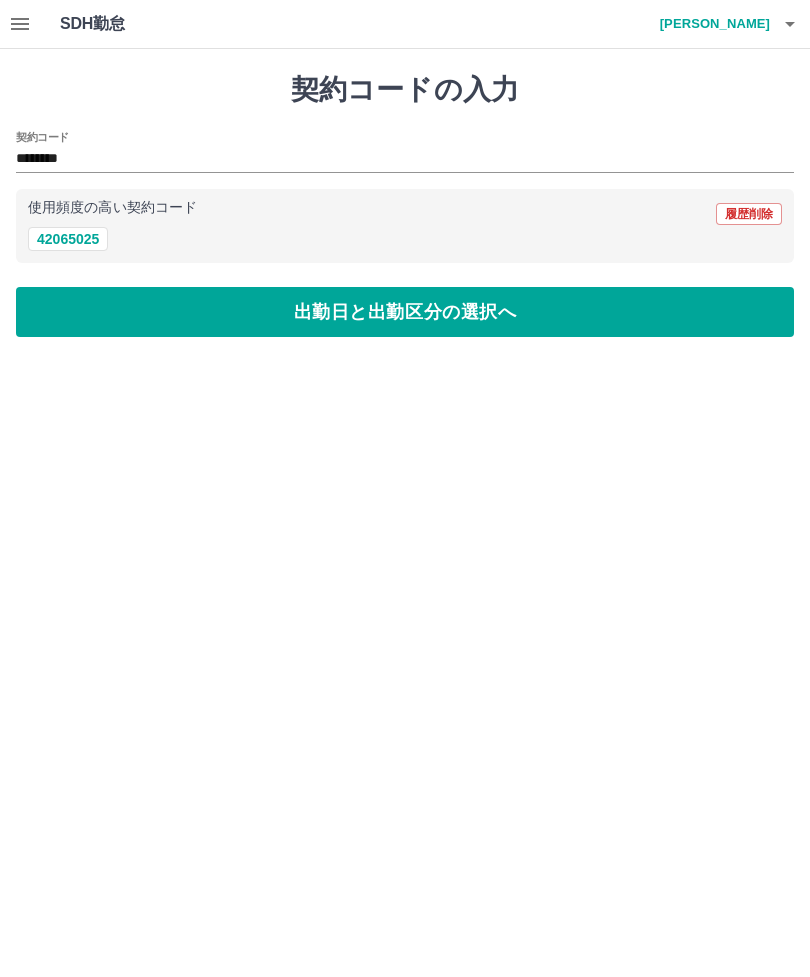 click on "出勤日と出勤区分の選択へ" at bounding box center (405, 312) 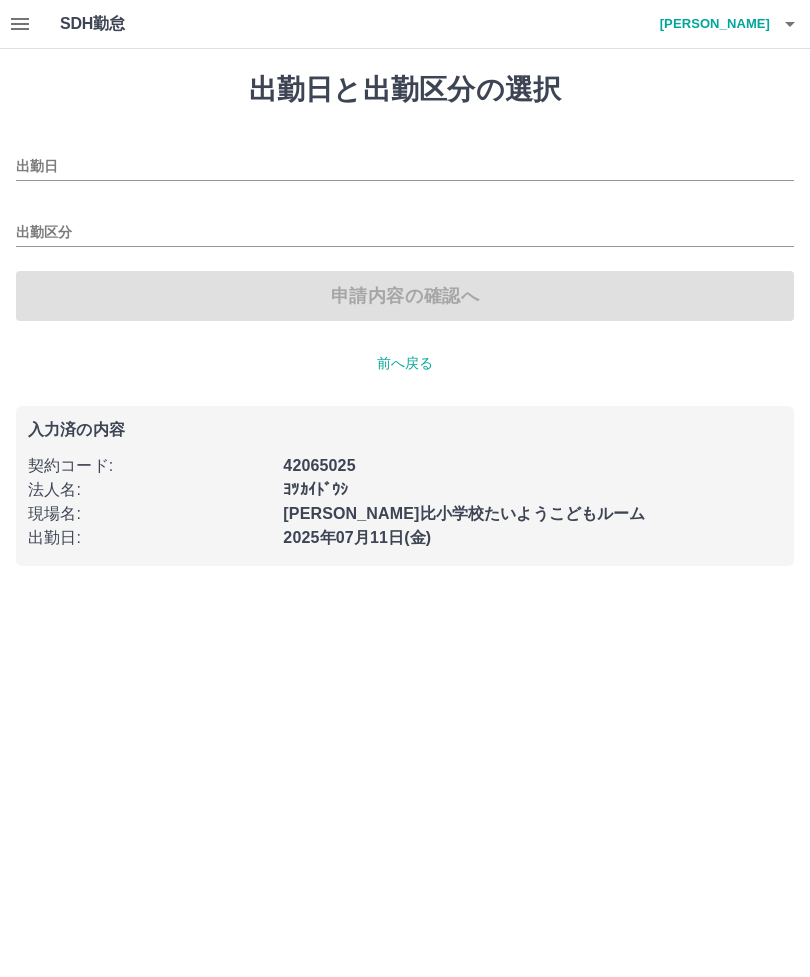 type on "**********" 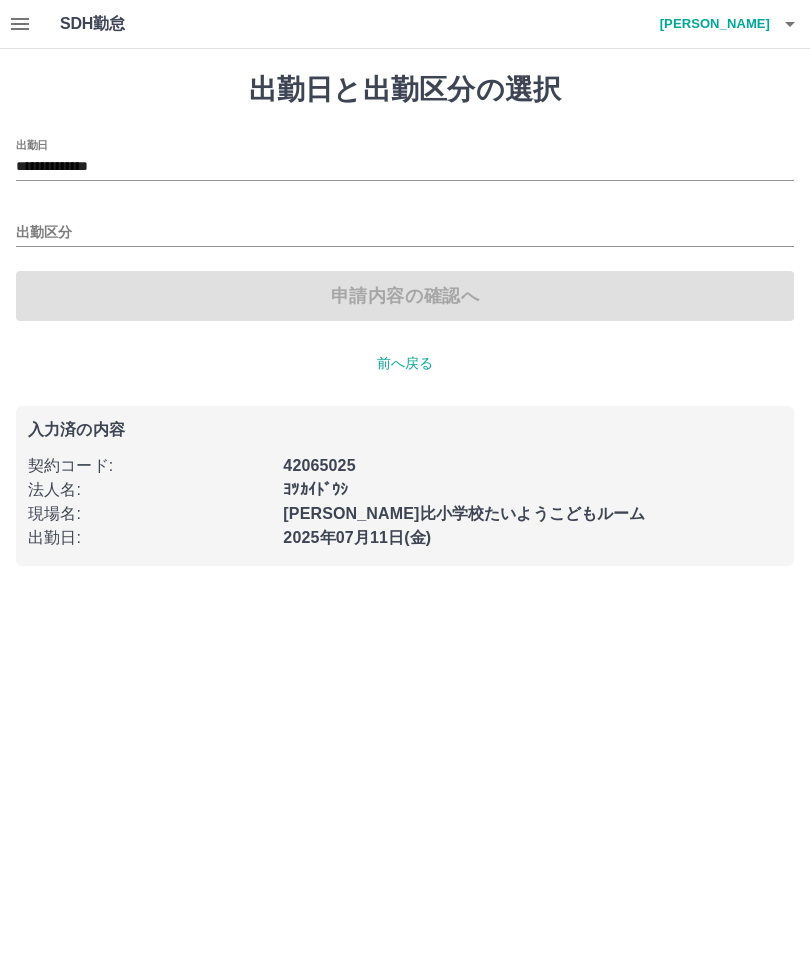 click on "出勤区分" at bounding box center (405, 233) 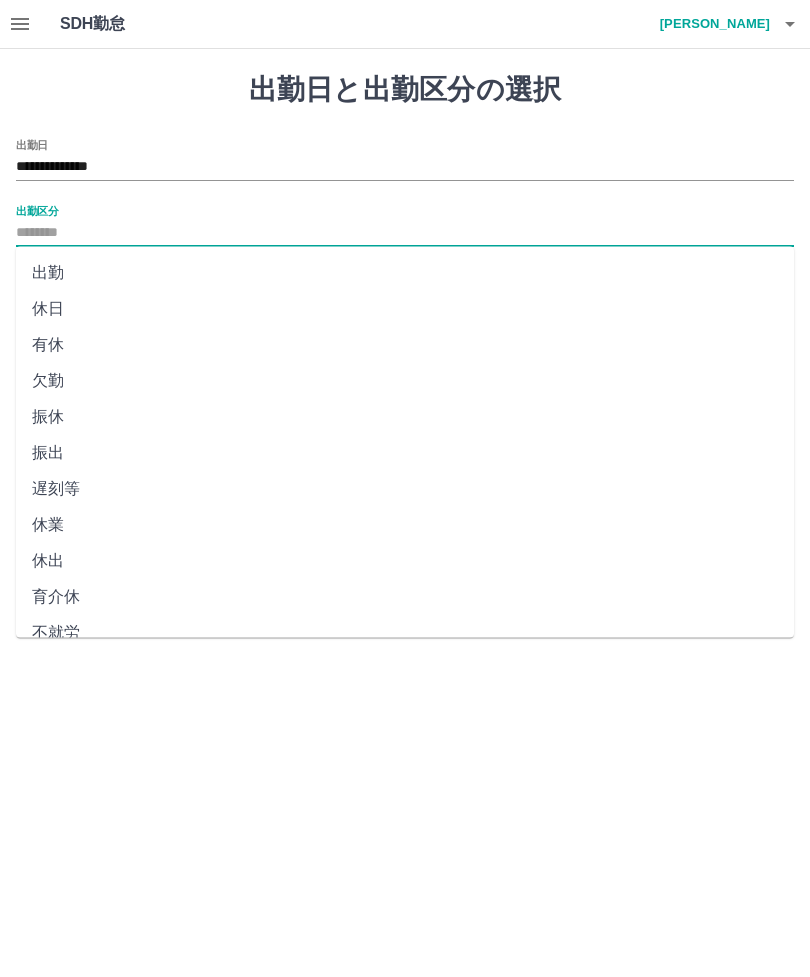 click on "出勤" at bounding box center (405, 273) 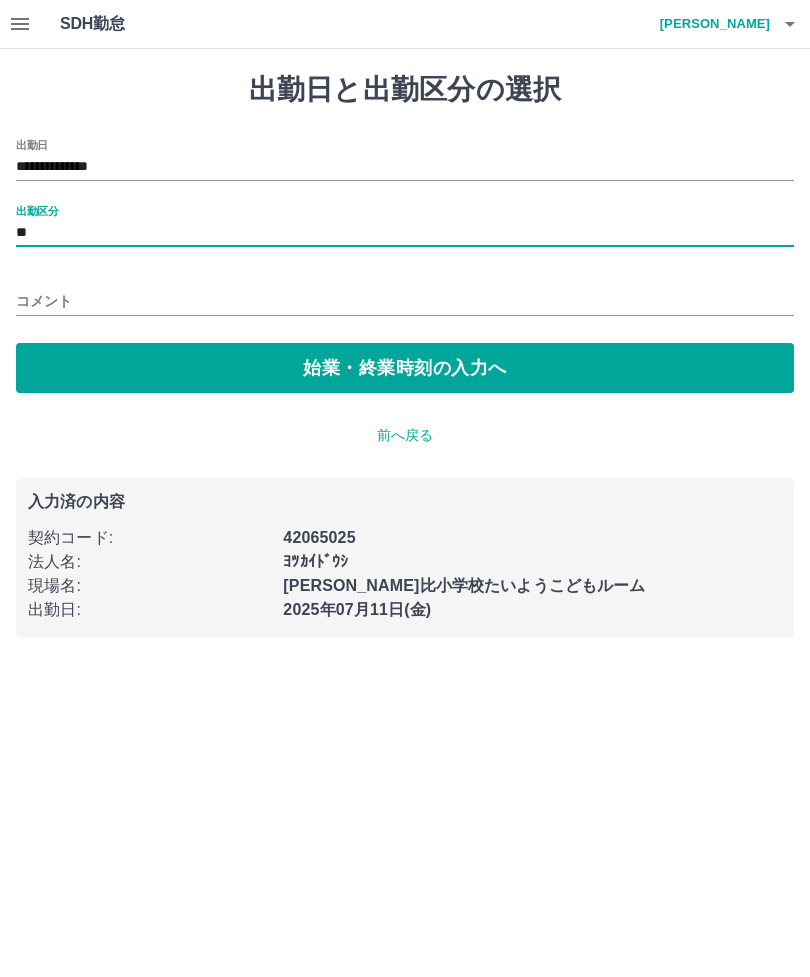 click on "始業・終業時刻の入力へ" at bounding box center [405, 368] 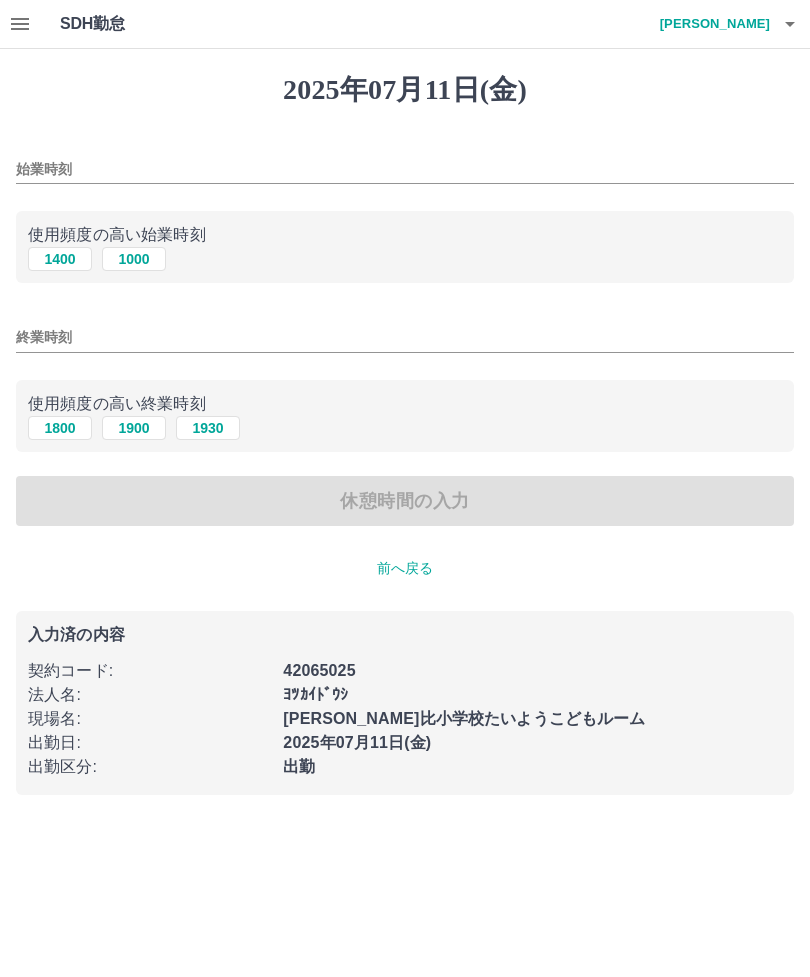 click on "1400" at bounding box center (60, 259) 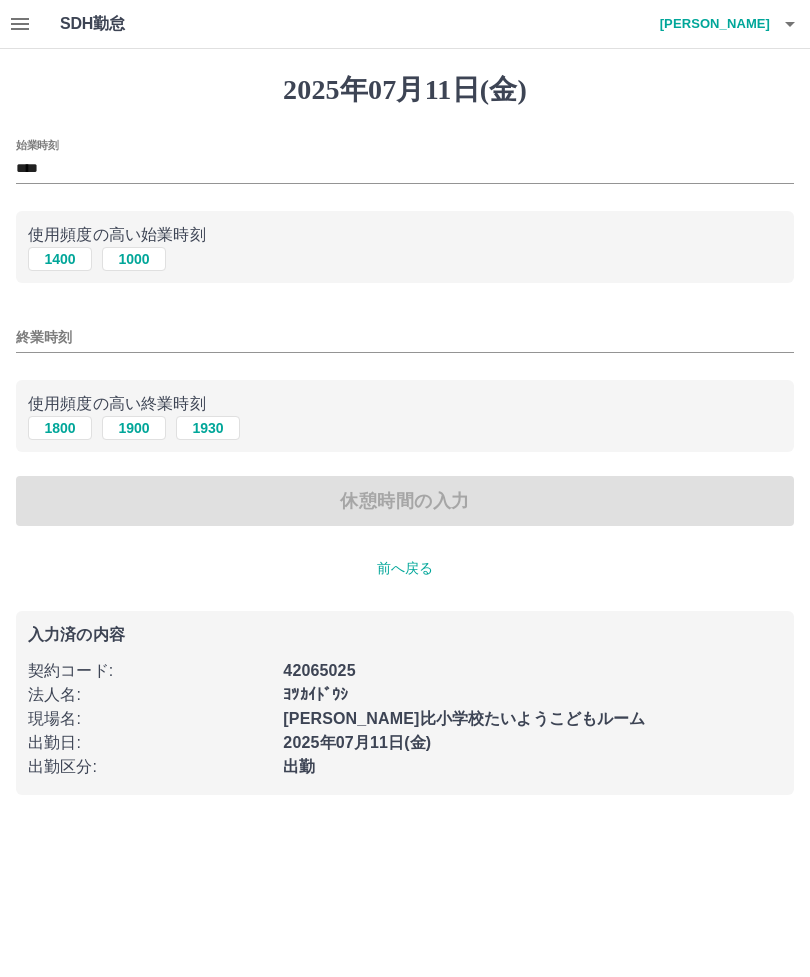 click on "1900" at bounding box center (134, 428) 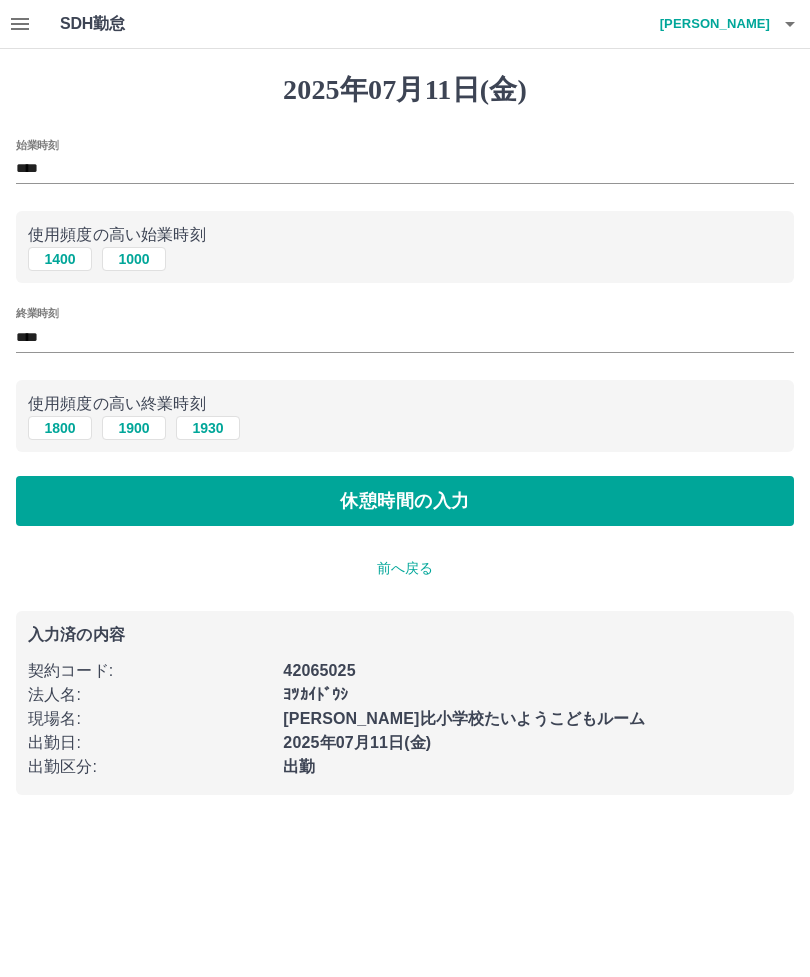 click on "休憩時間の入力" at bounding box center (405, 501) 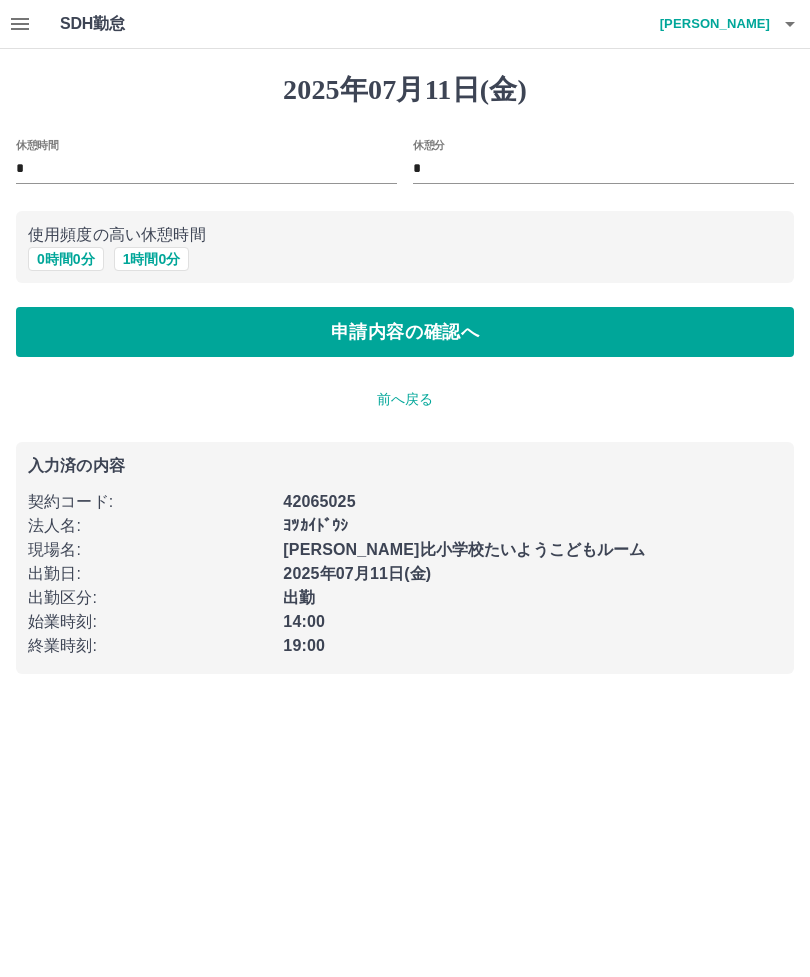 click on "申請内容の確認へ" at bounding box center [405, 332] 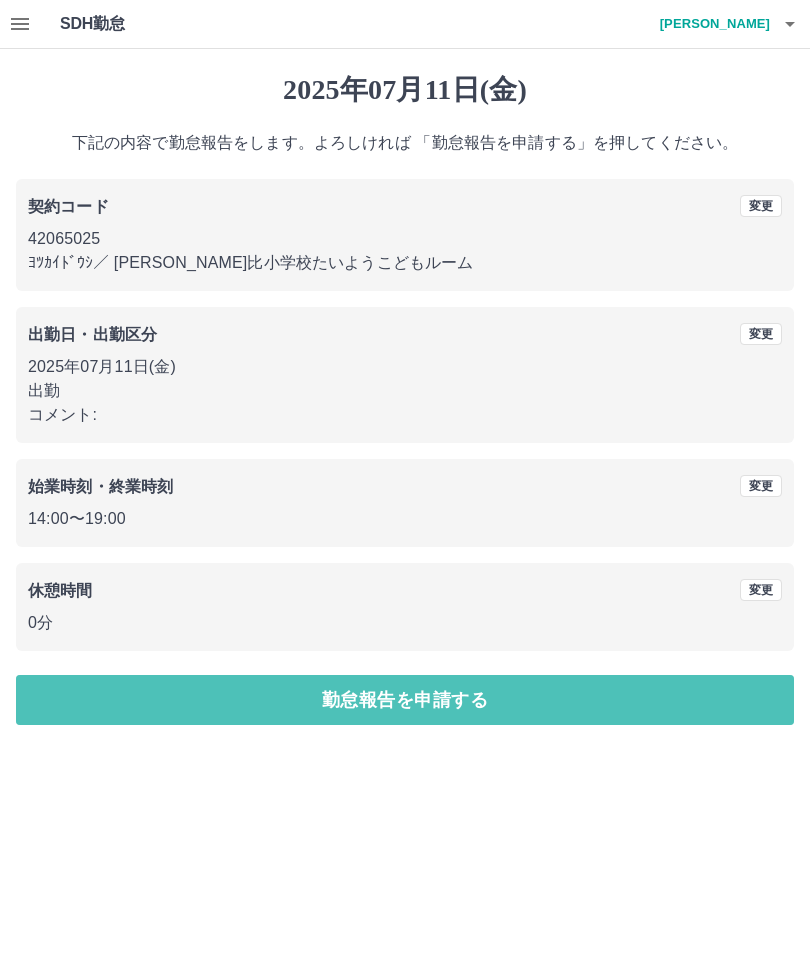 click on "勤怠報告を申請する" at bounding box center (405, 700) 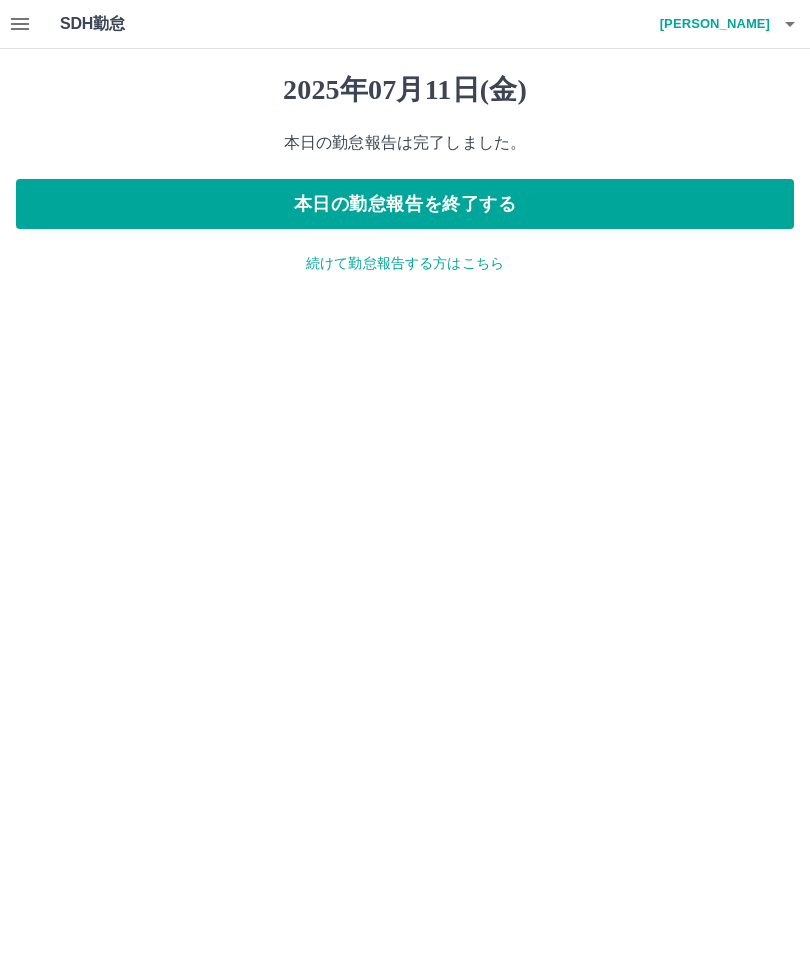 click at bounding box center [790, 24] 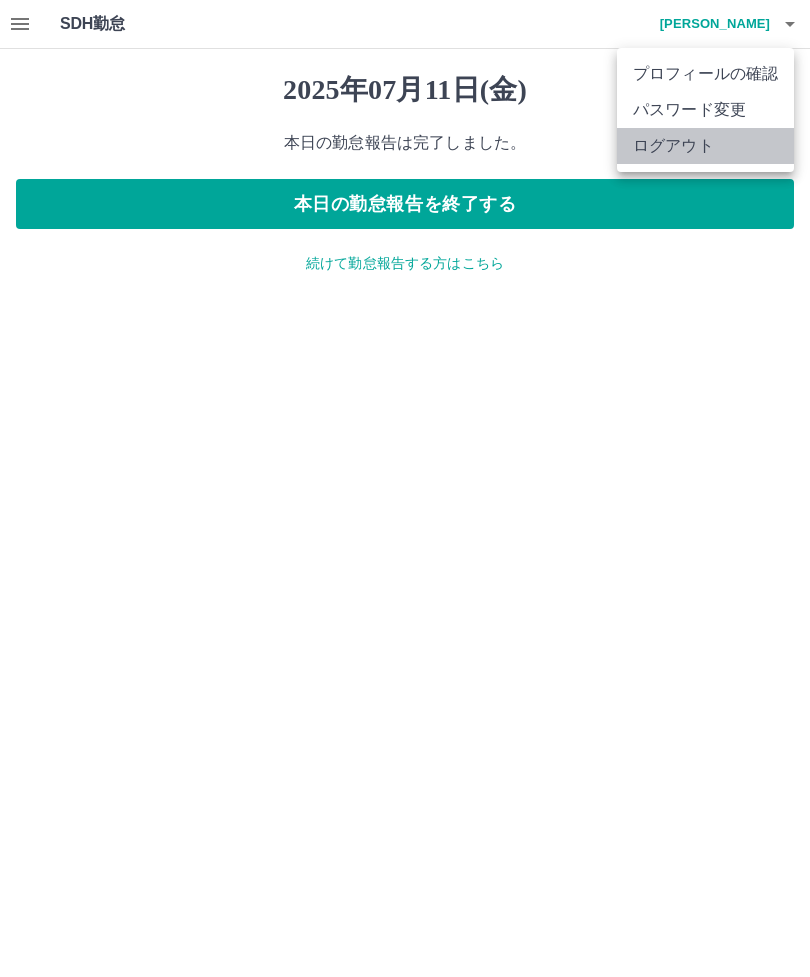 click on "ログアウト" at bounding box center (705, 146) 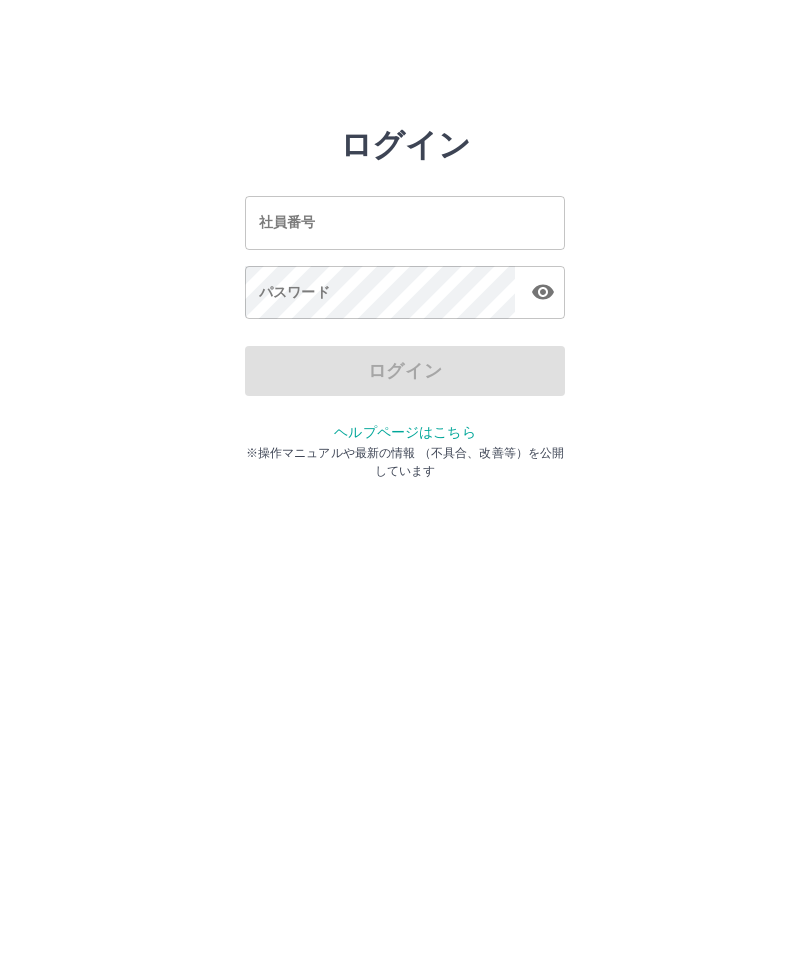scroll, scrollTop: 0, scrollLeft: 0, axis: both 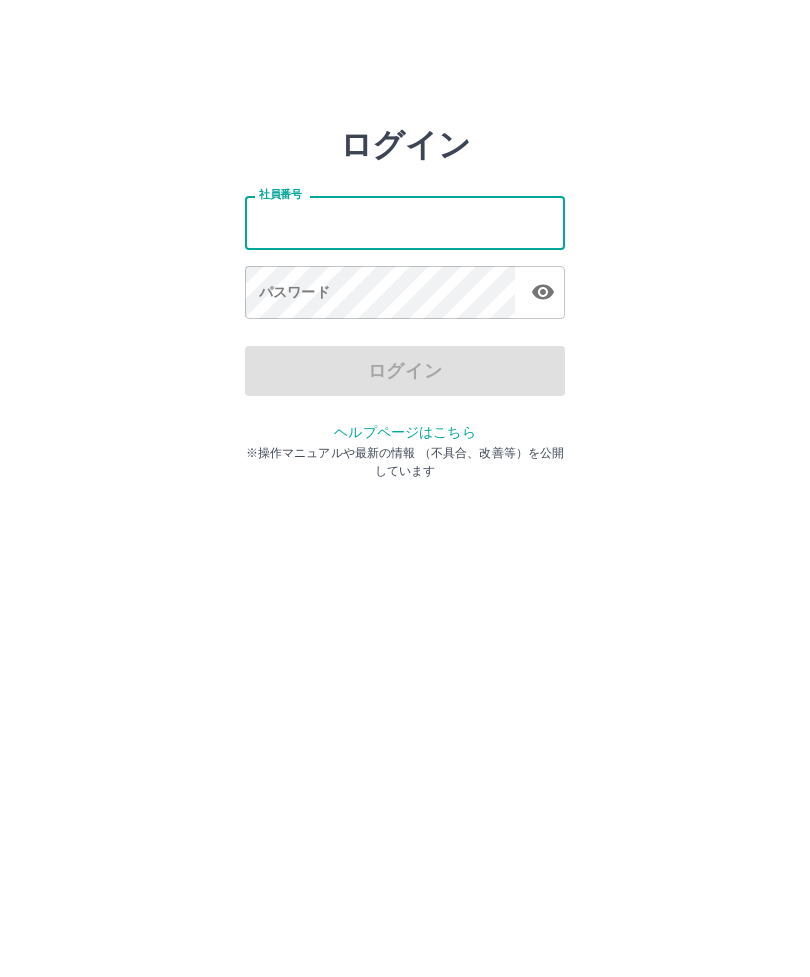 click on "社員番号" at bounding box center (405, 222) 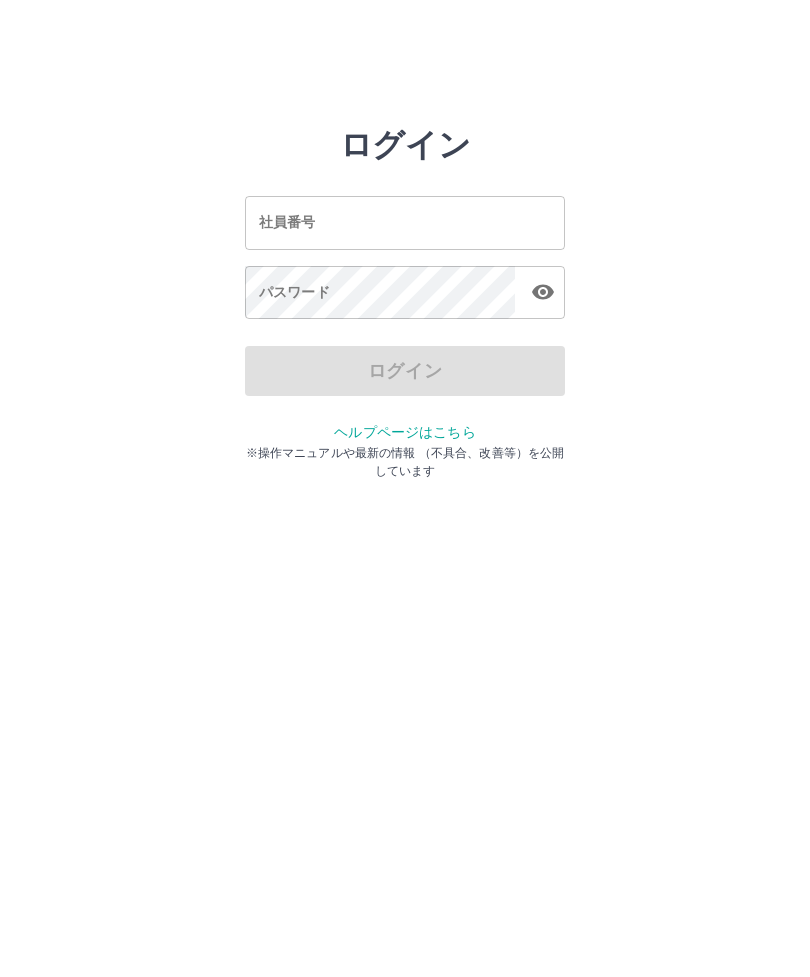 click on "社員番号" at bounding box center [405, 222] 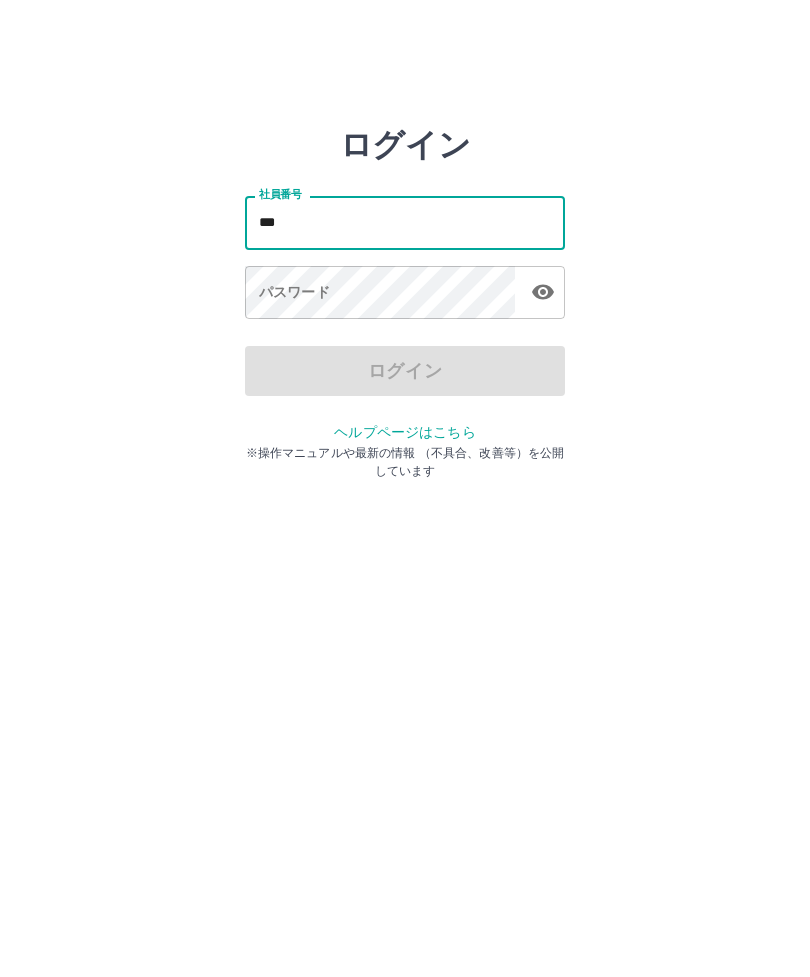 type on "****" 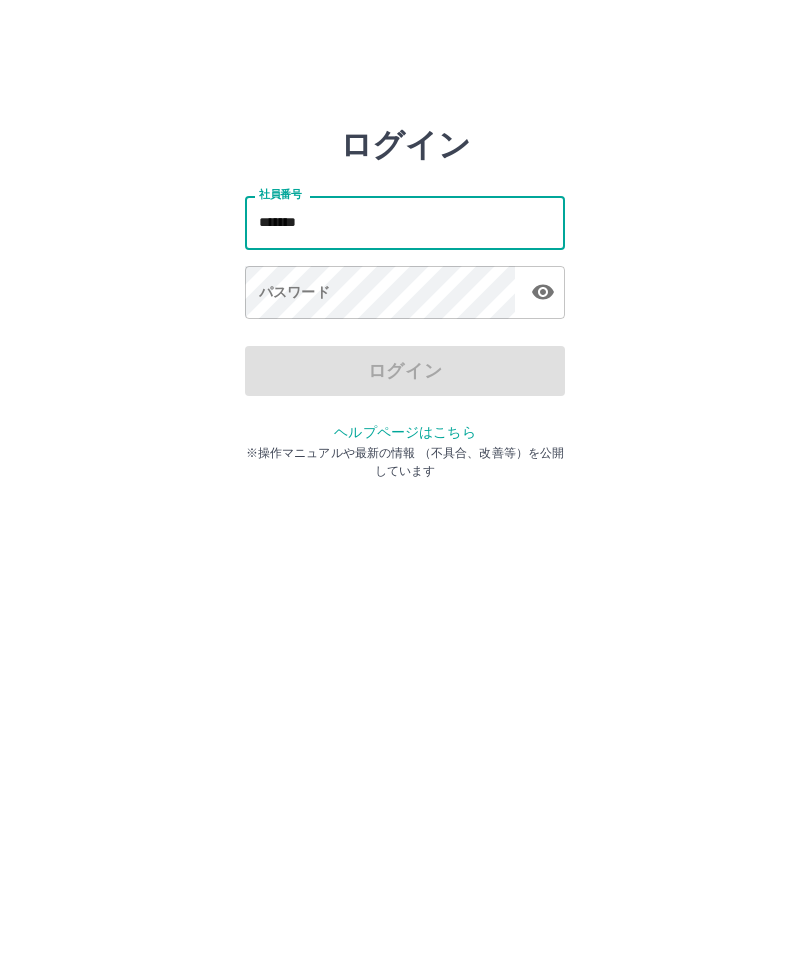 type on "*******" 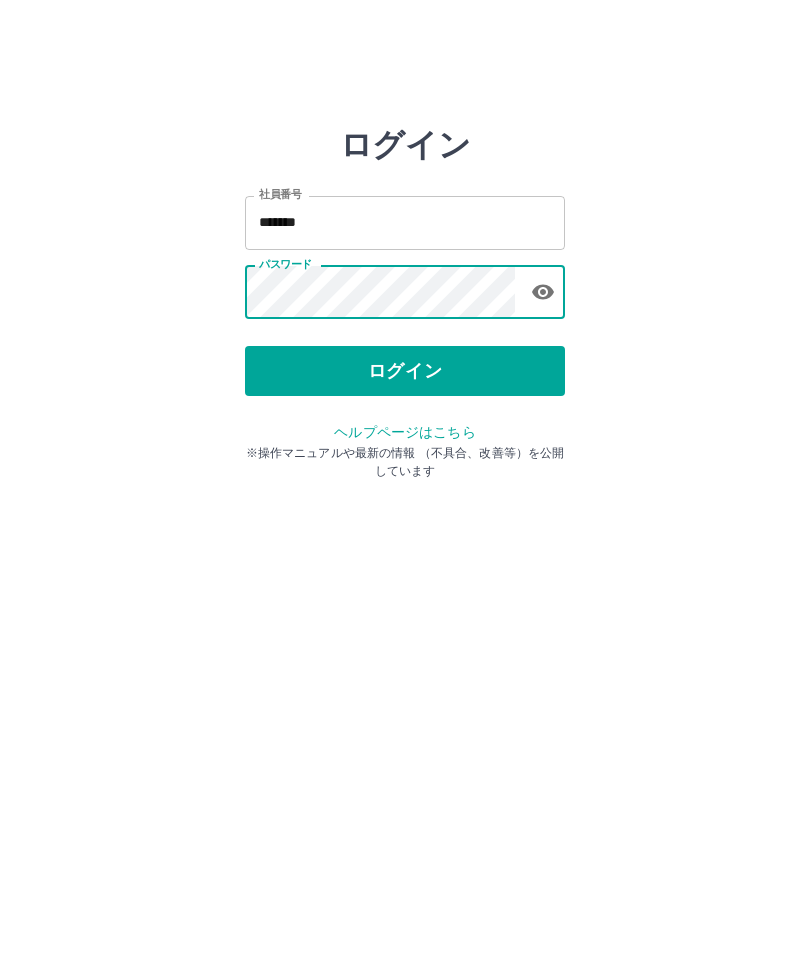 click on "ログイン" at bounding box center (405, 371) 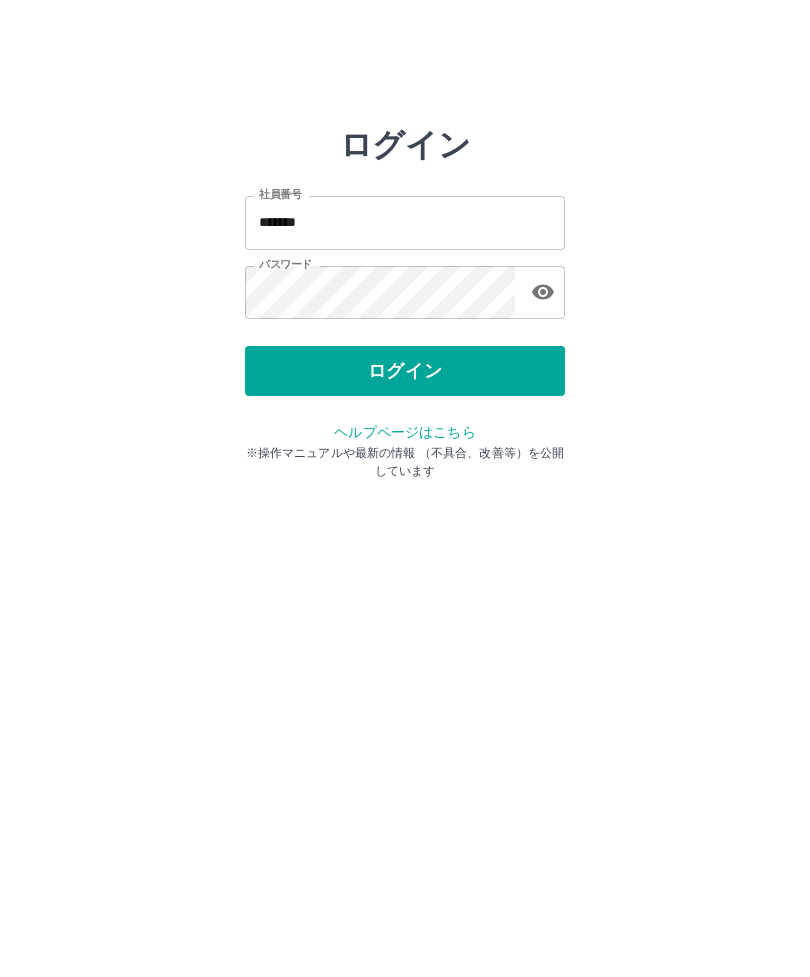 click at bounding box center (405, 488) 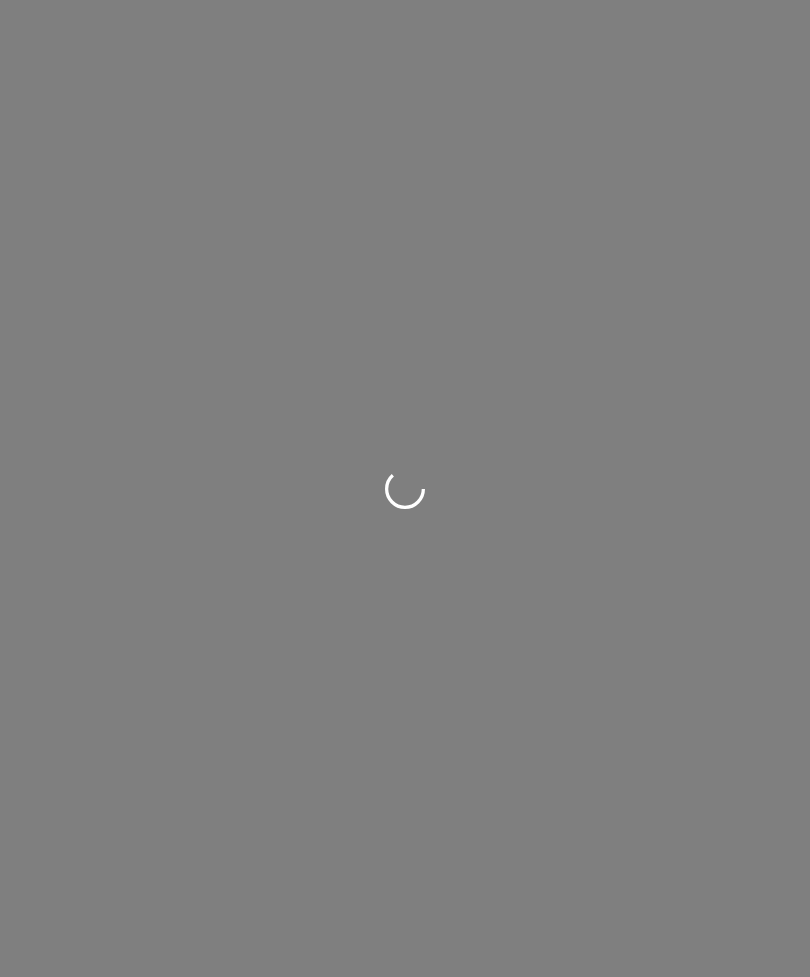 scroll, scrollTop: 0, scrollLeft: 0, axis: both 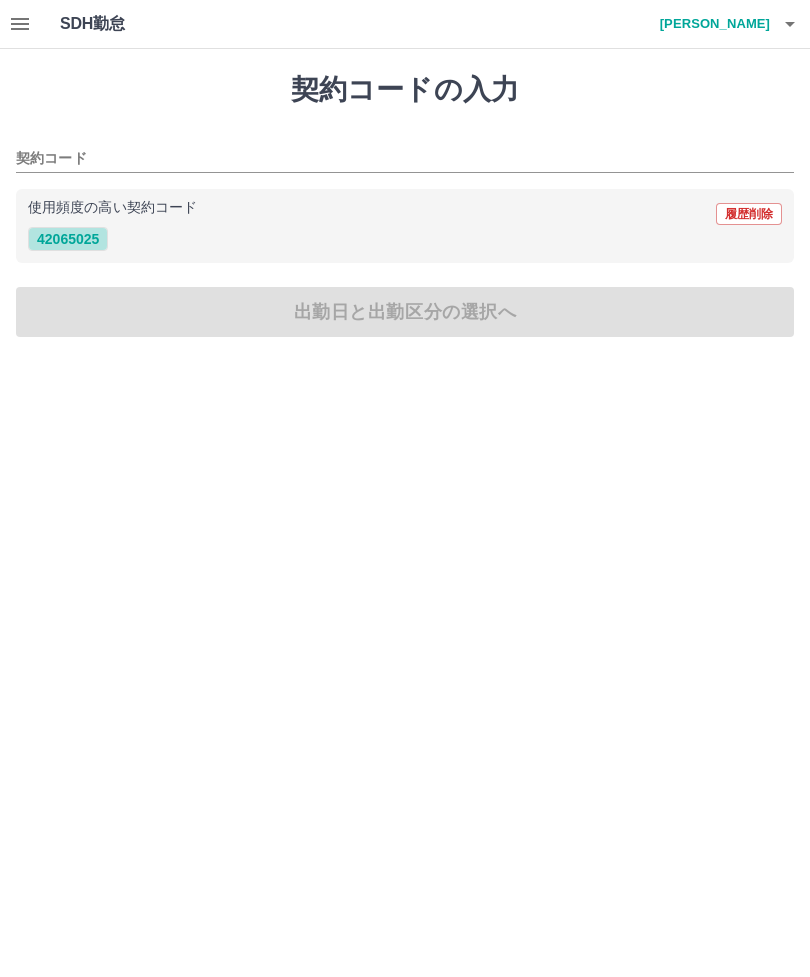 click on "42065025" at bounding box center [68, 239] 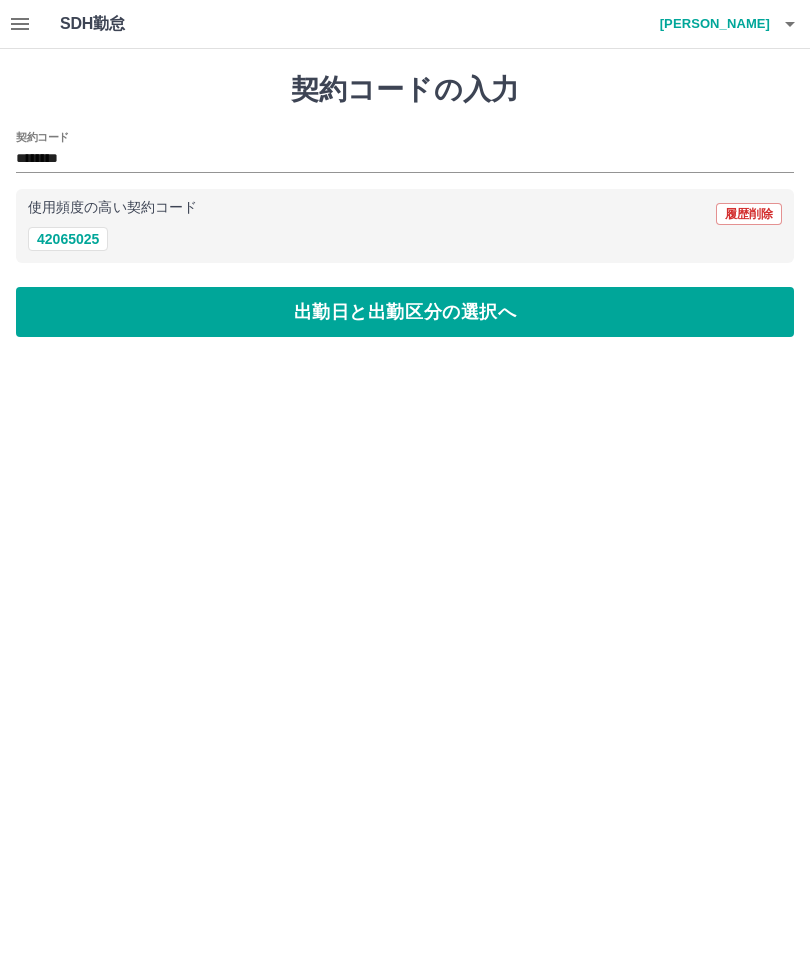 click on "出勤日と出勤区分の選択へ" at bounding box center [405, 312] 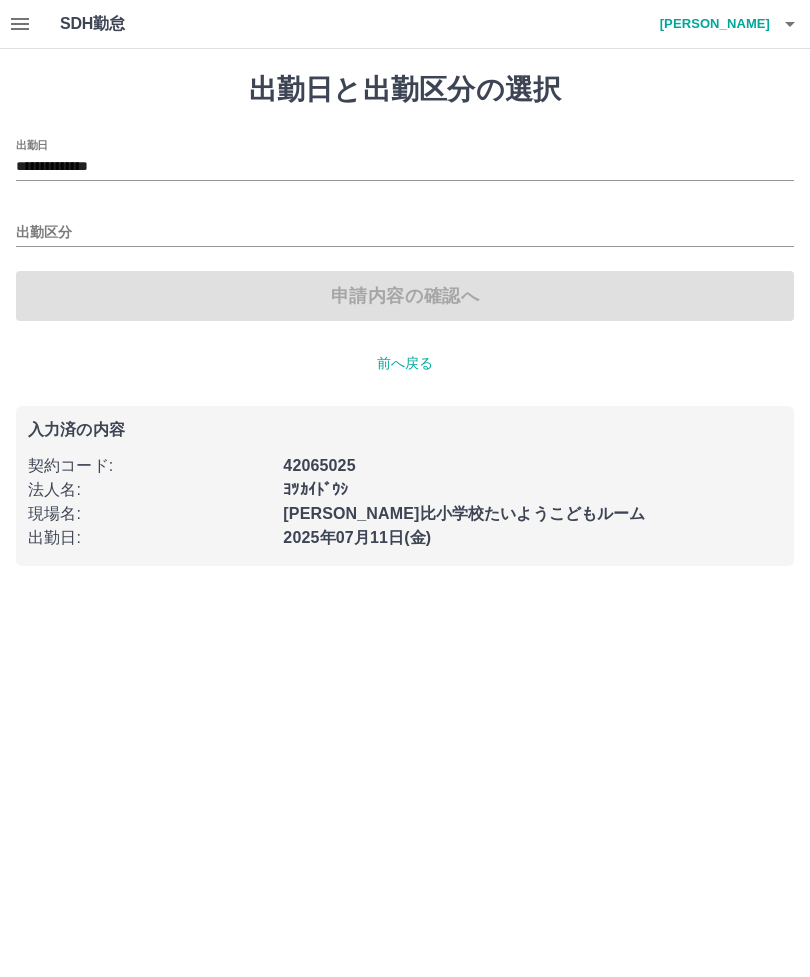 click on "出勤区分" at bounding box center (405, 233) 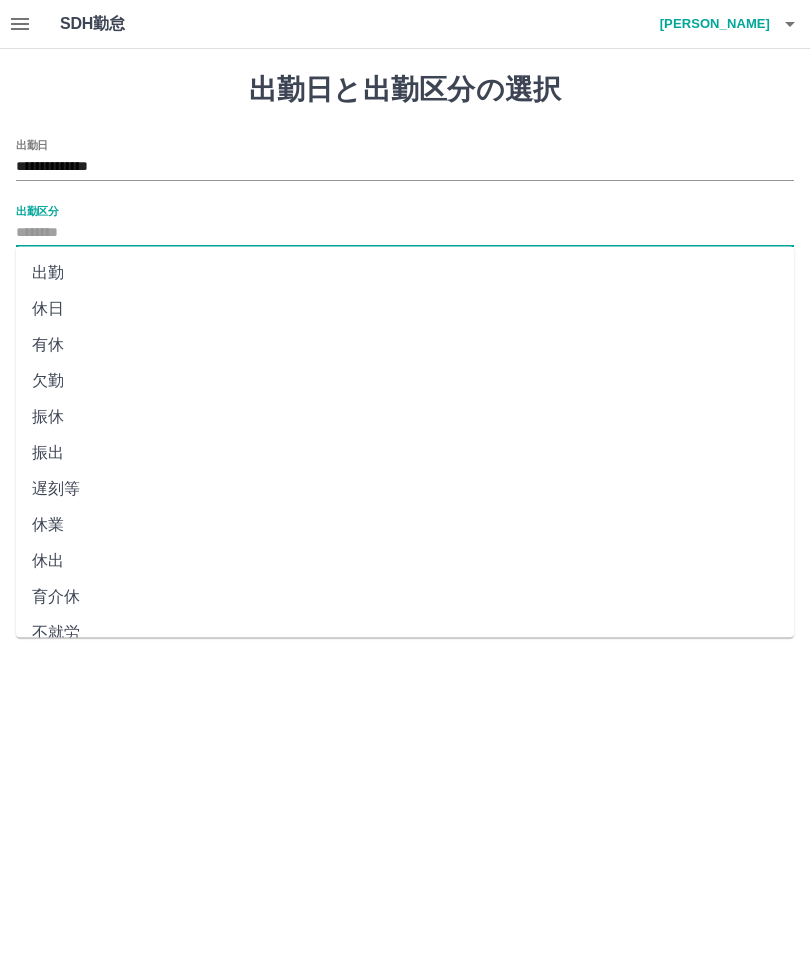 click on "出勤" at bounding box center (405, 273) 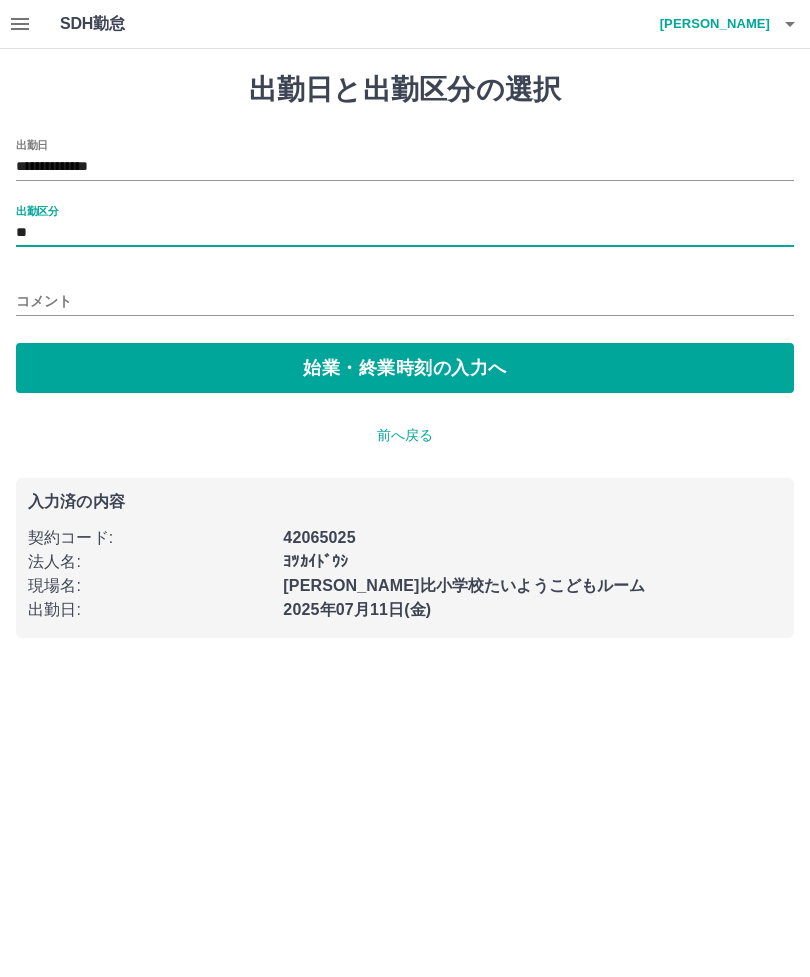 click on "始業・終業時刻の入力へ" at bounding box center [405, 368] 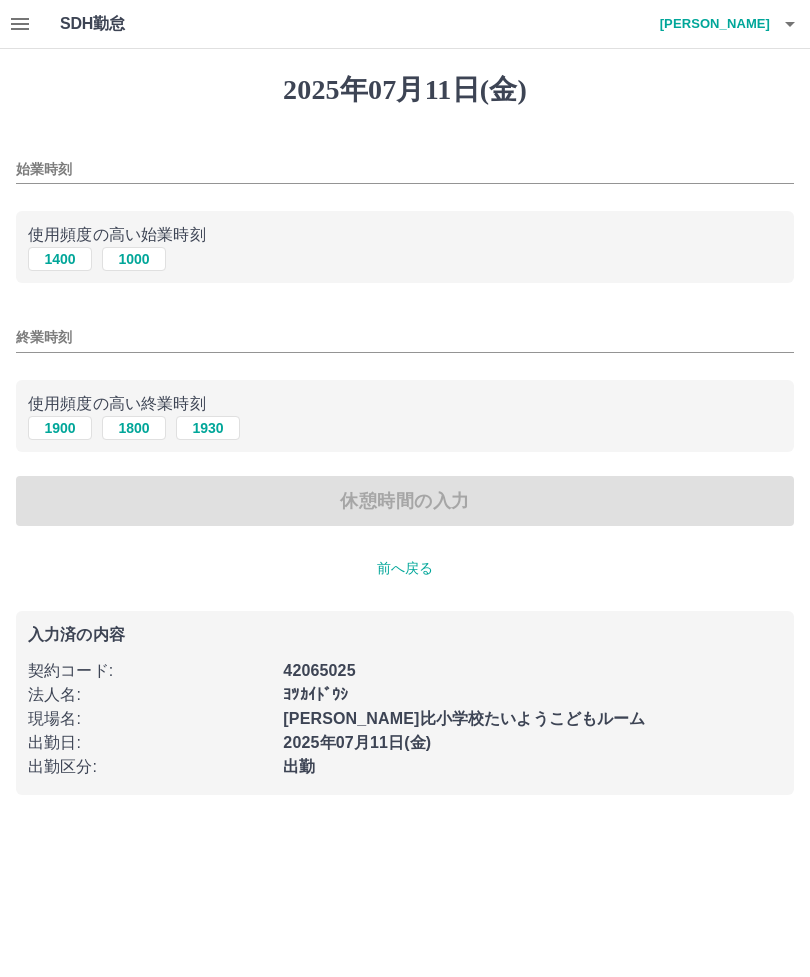 click on "1400" at bounding box center (60, 259) 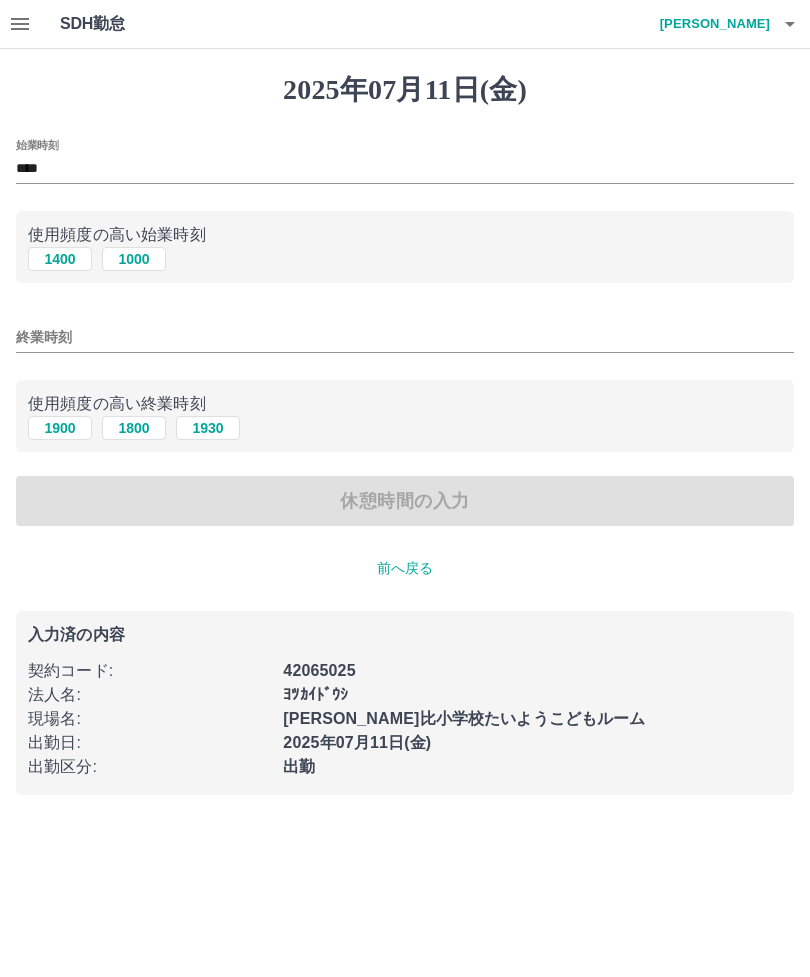 click on "1800" at bounding box center [134, 428] 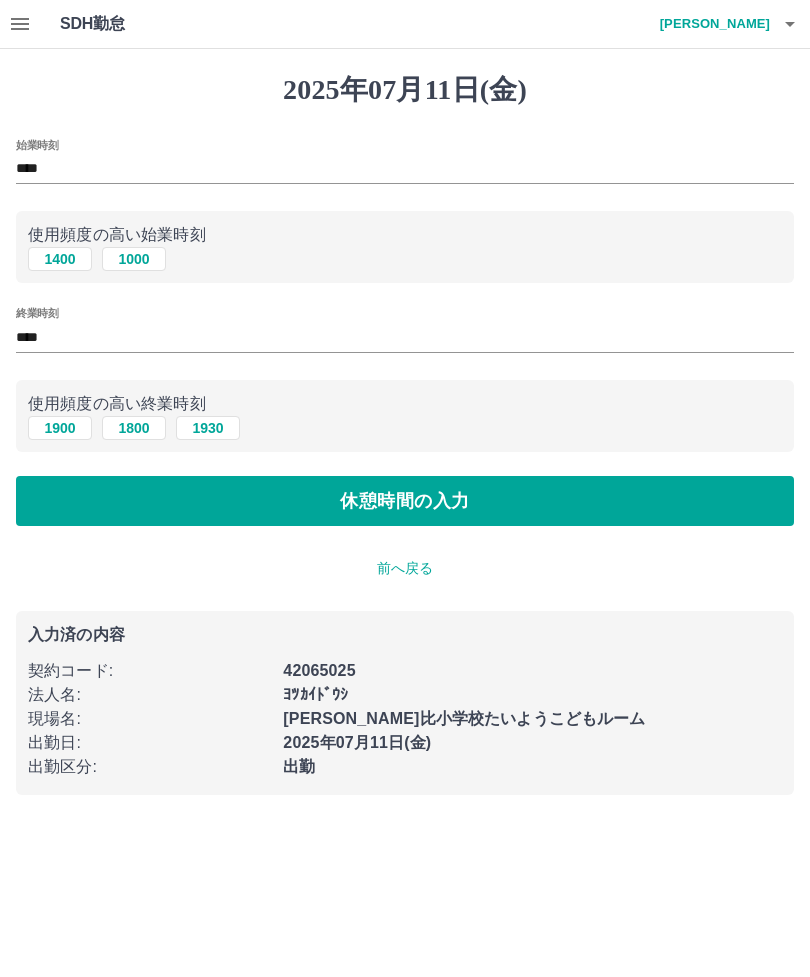 click on "休憩時間の入力" at bounding box center [405, 501] 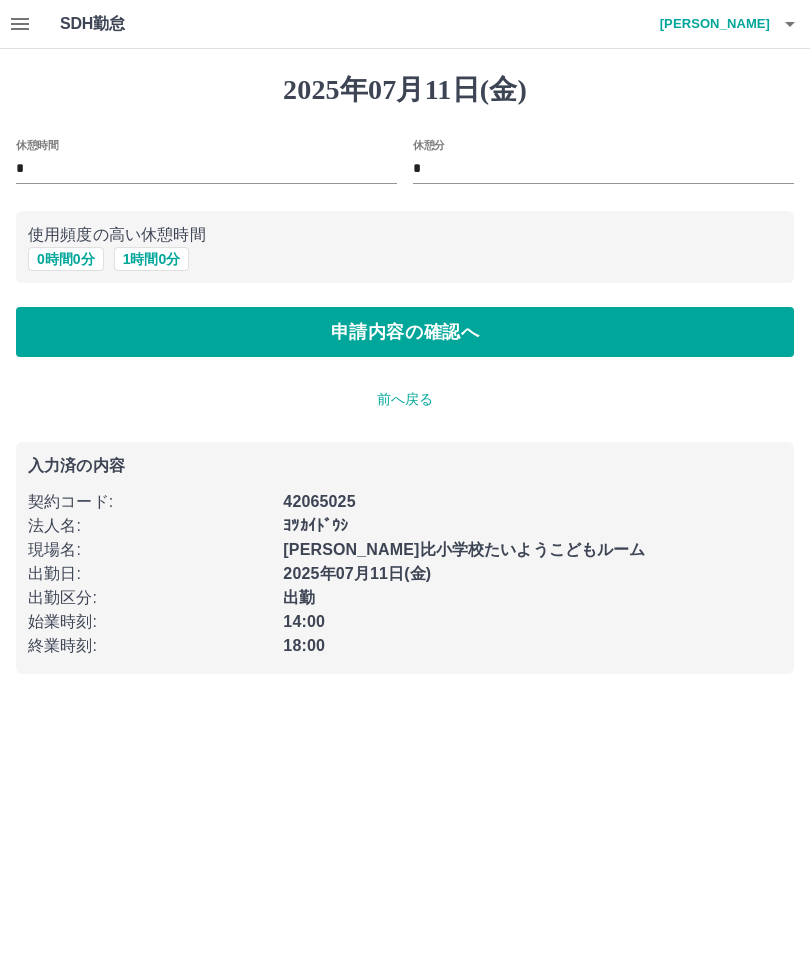 click on "申請内容の確認へ" at bounding box center (405, 332) 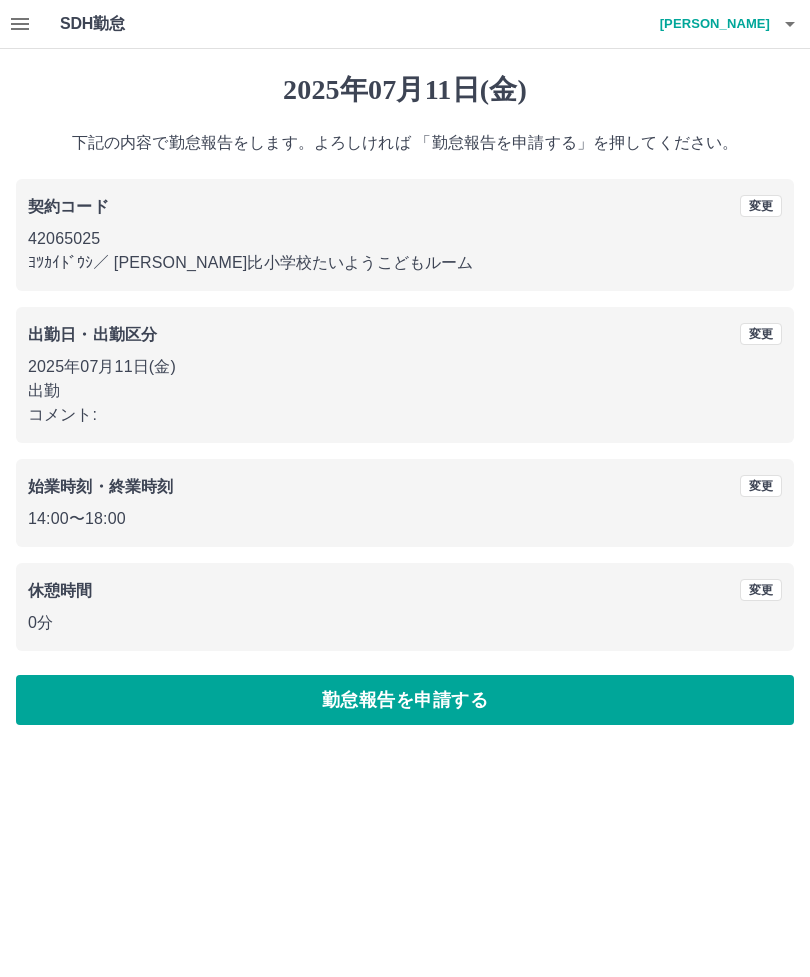 click on "勤怠報告を申請する" at bounding box center [405, 700] 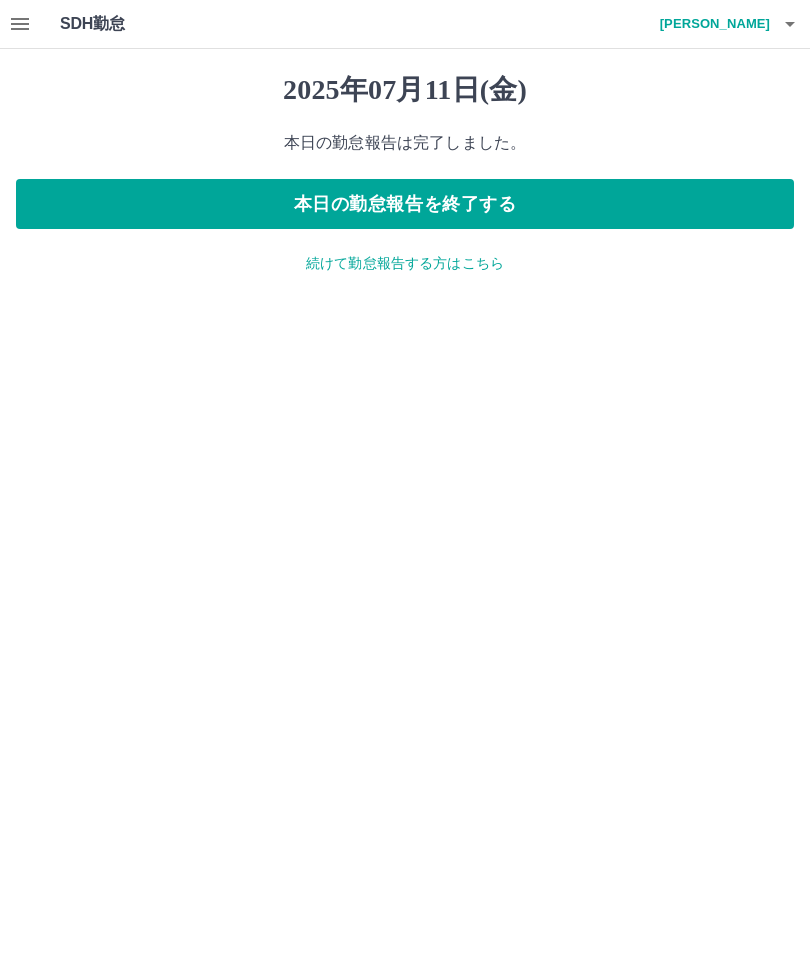 click on "続けて勤怠報告する方はこちら" at bounding box center (405, 263) 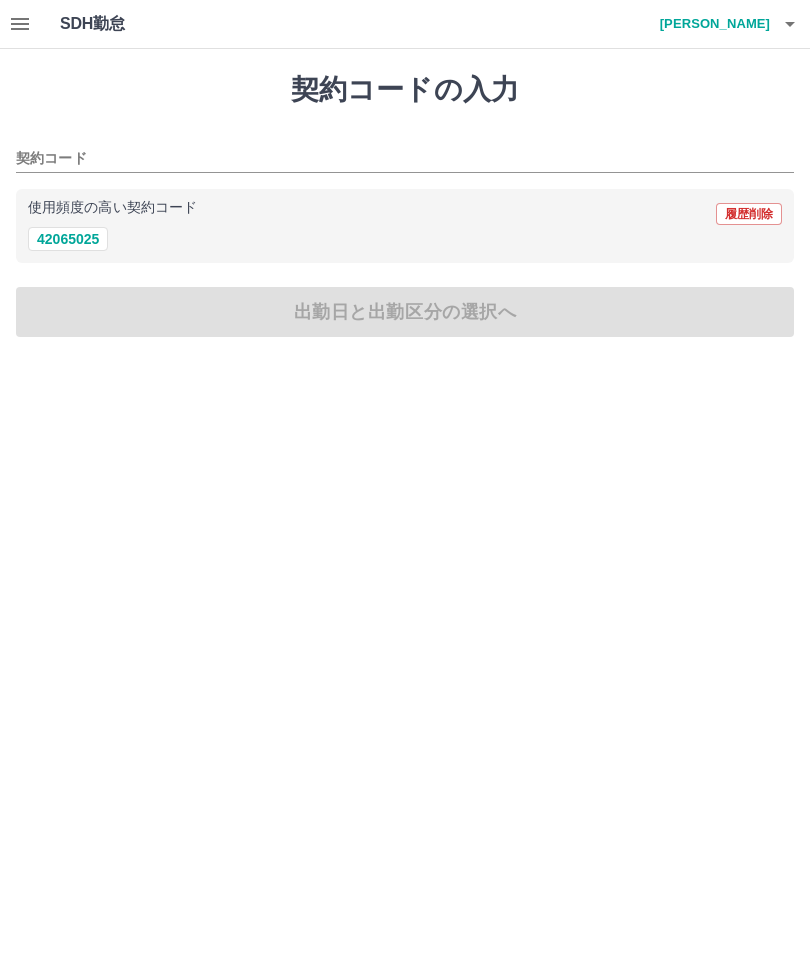 click on "42065025" at bounding box center (68, 239) 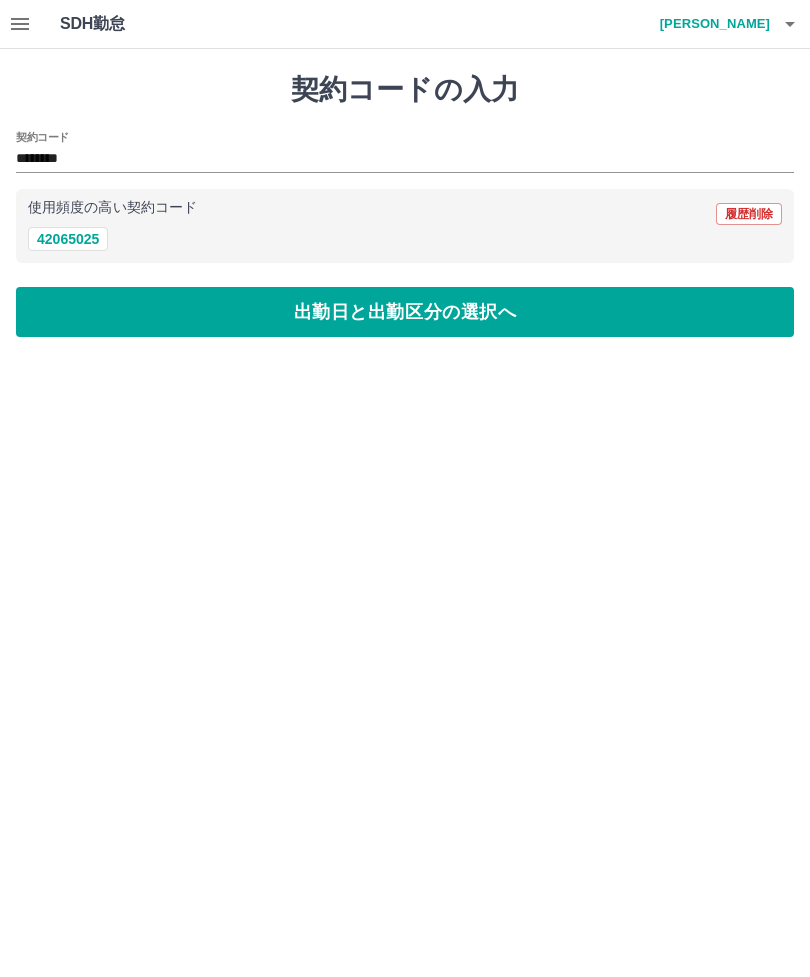 click on "出勤日と出勤区分の選択へ" at bounding box center [405, 312] 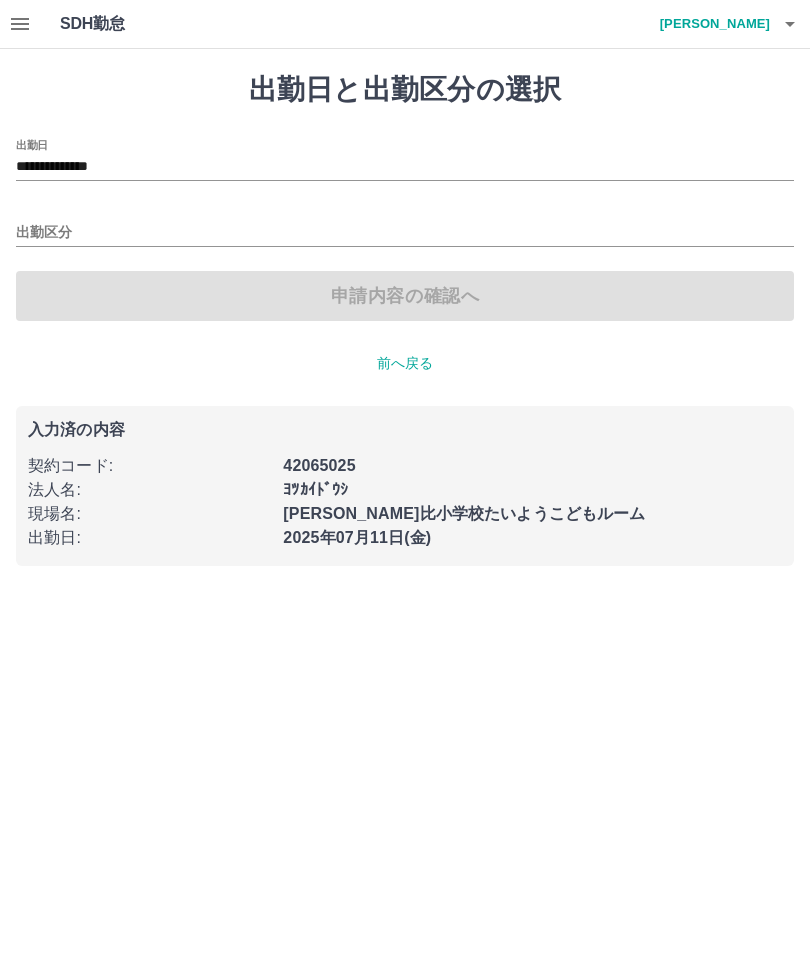 click on "**********" at bounding box center [405, 167] 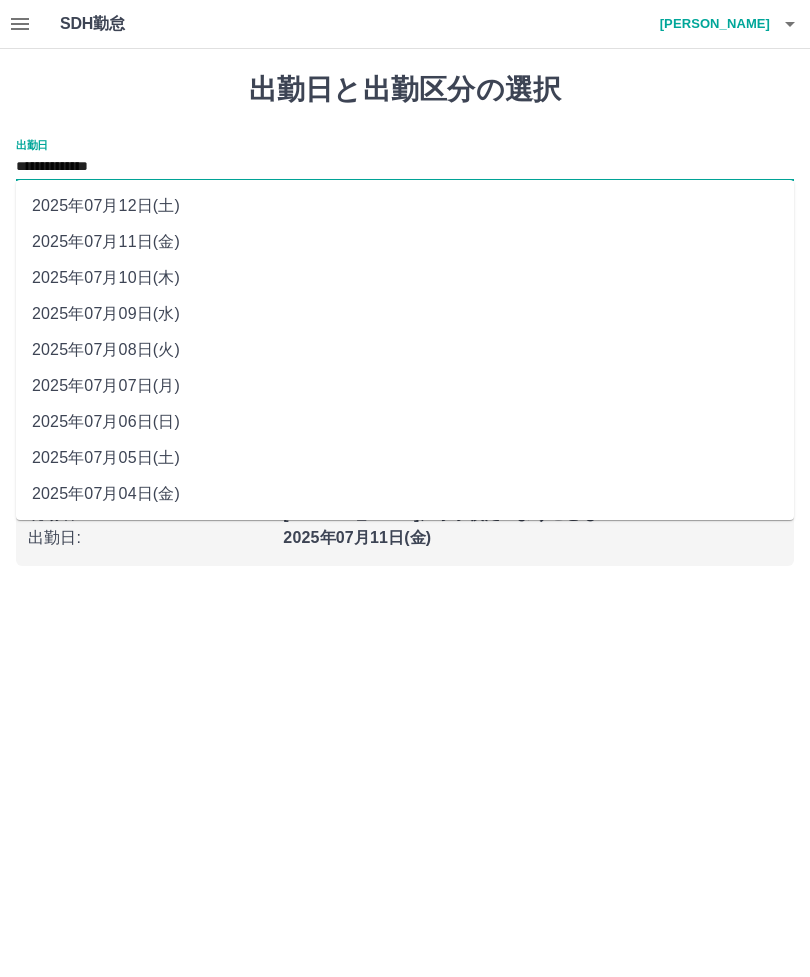 click on "2025年07月10日(木)" at bounding box center (405, 278) 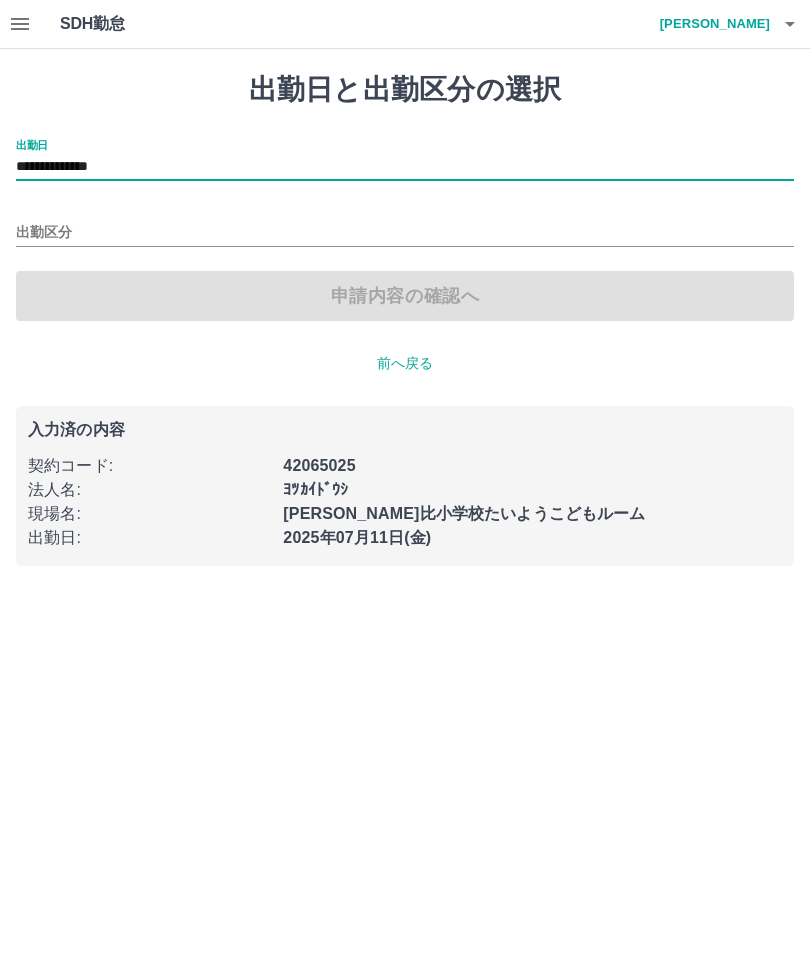 click on "出勤区分" at bounding box center (405, 233) 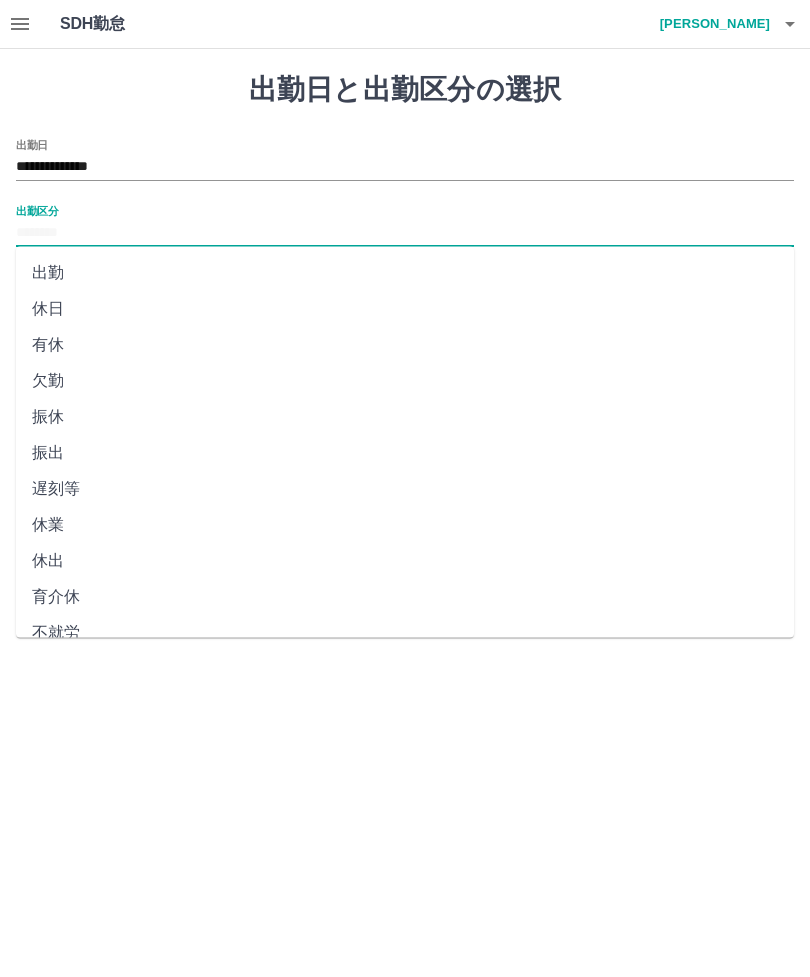 click on "休日" at bounding box center [405, 309] 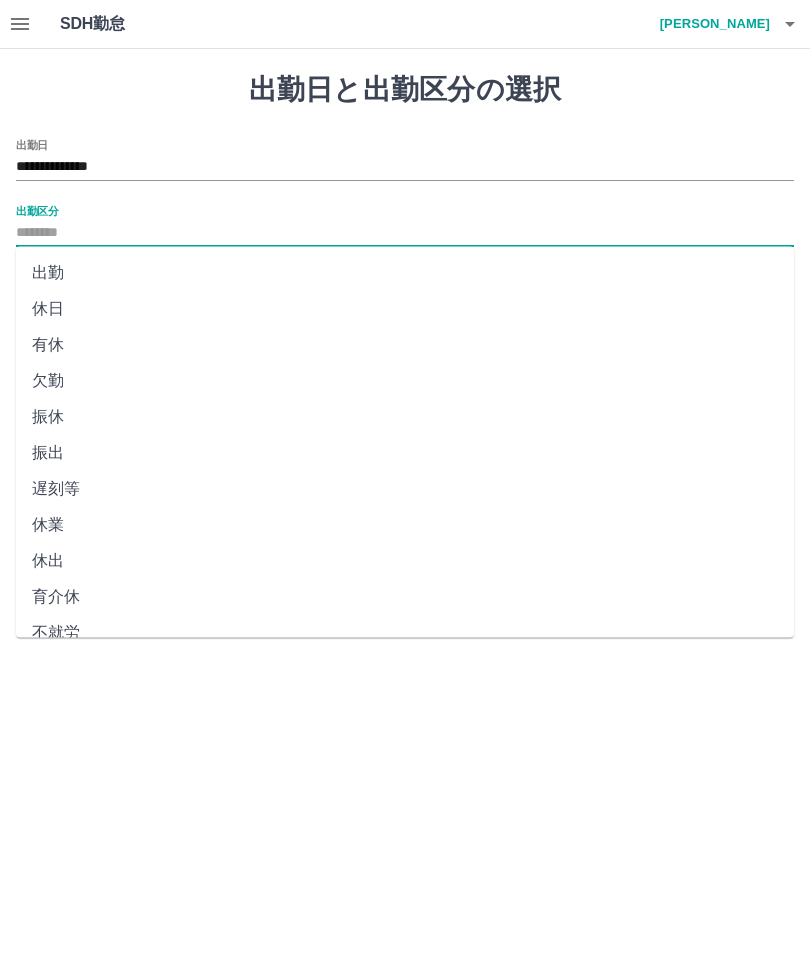 type on "**" 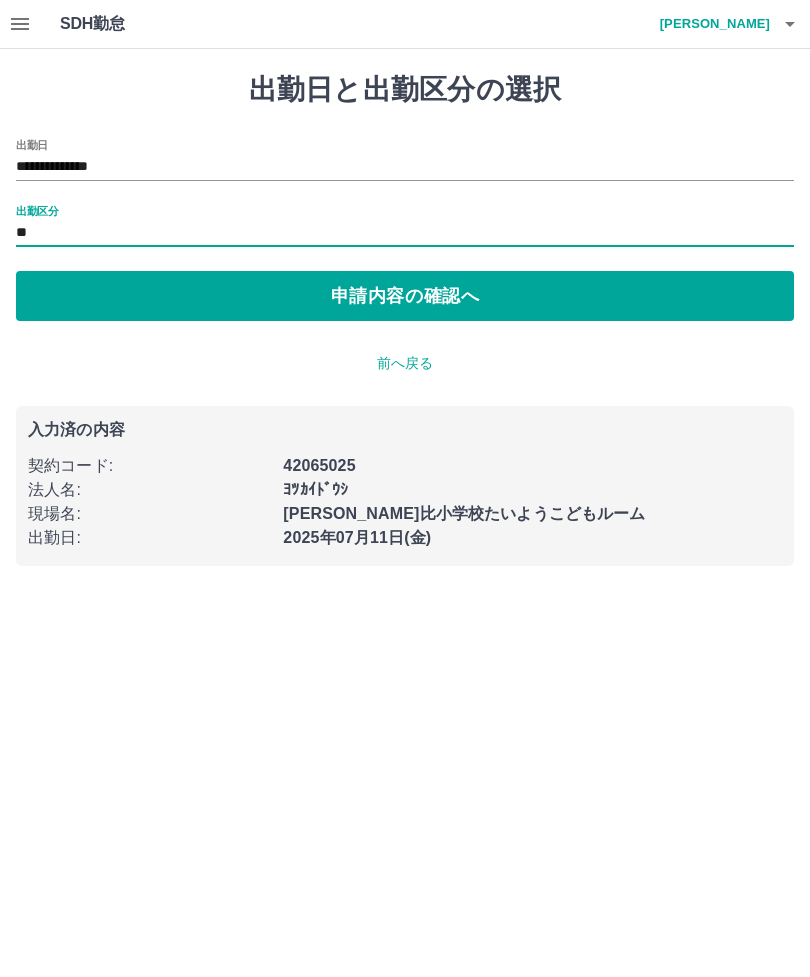 click on "申請内容の確認へ" at bounding box center (405, 296) 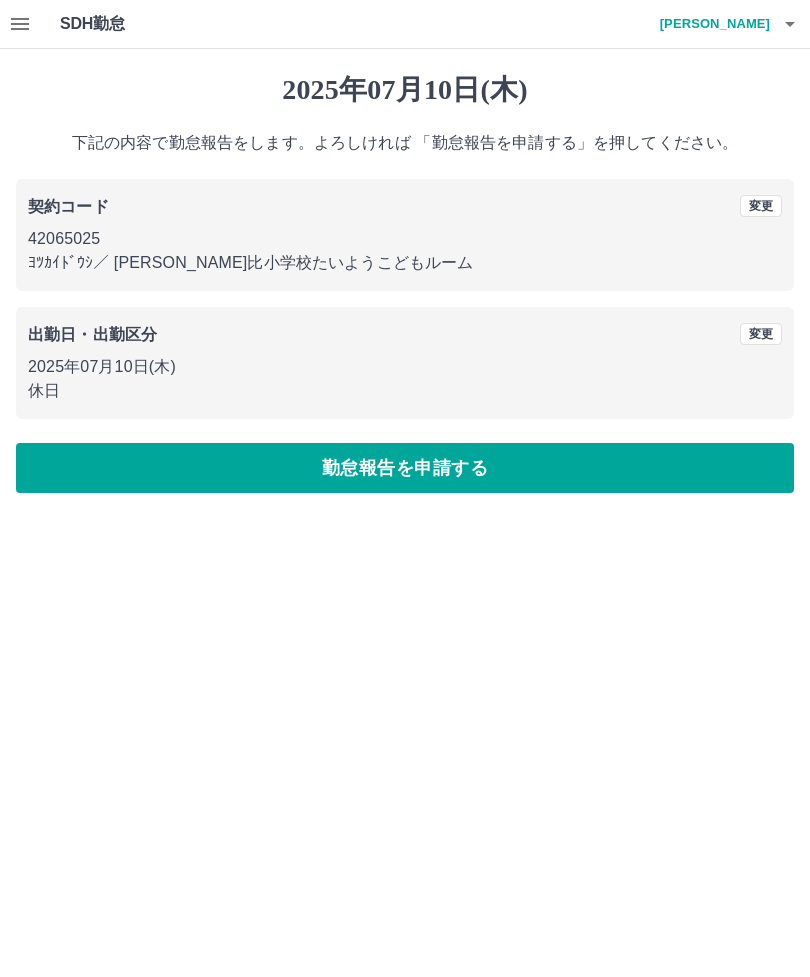 click on "勤怠報告を申請する" at bounding box center [405, 468] 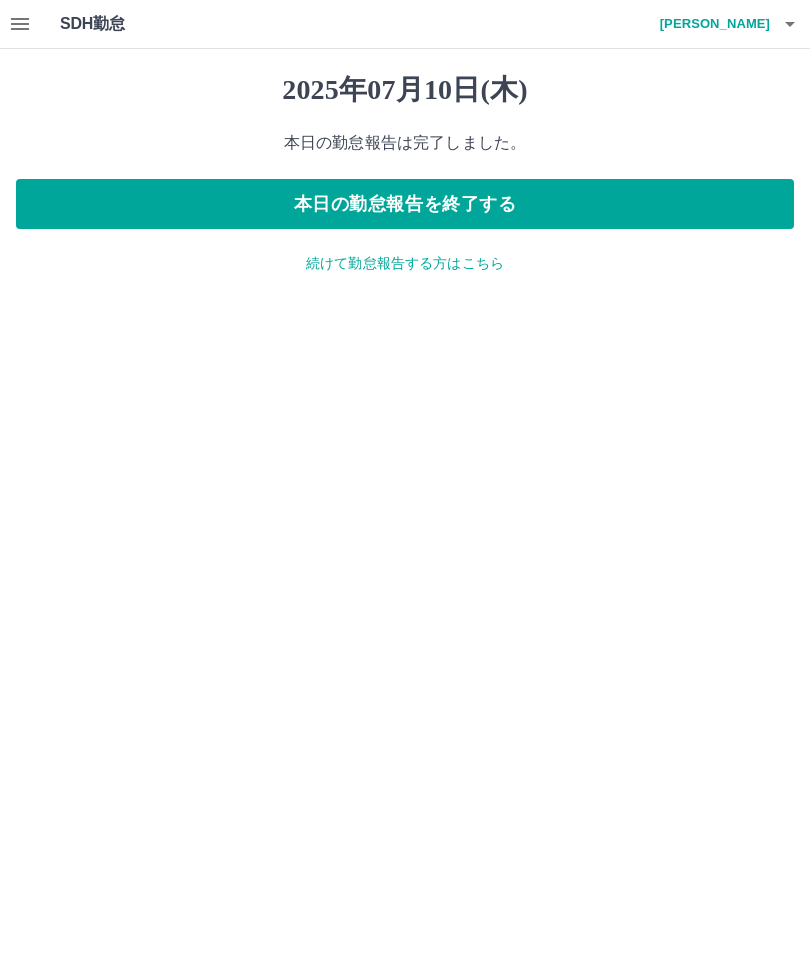 click on "堤　俊勝" at bounding box center [710, 24] 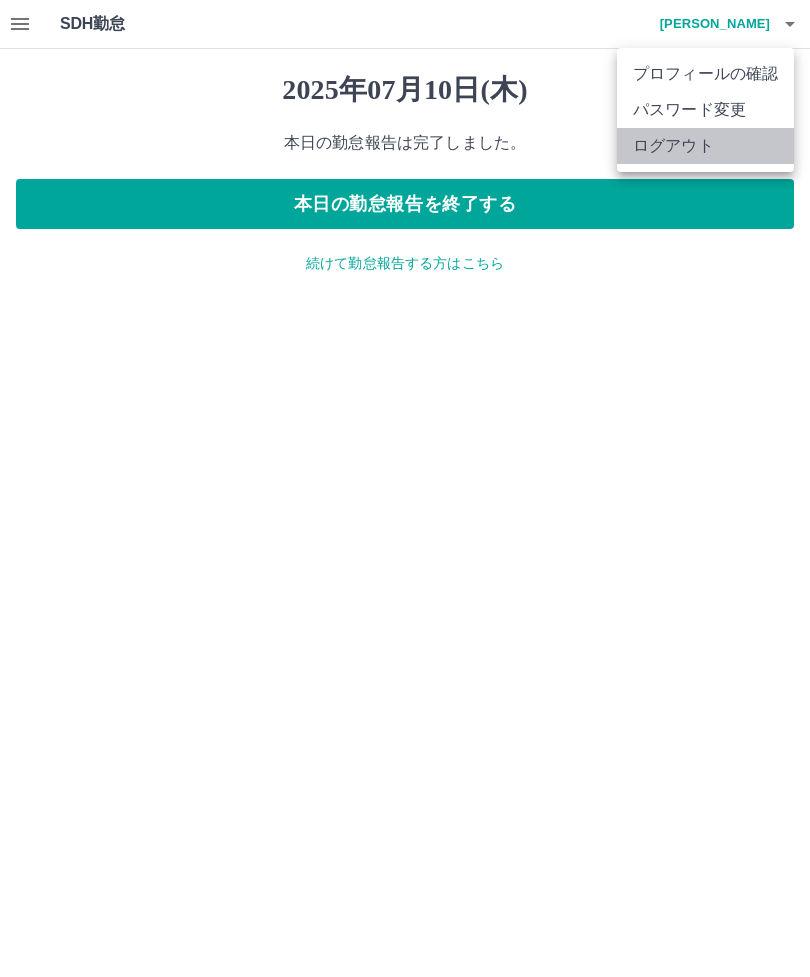 click on "ログアウト" at bounding box center (705, 146) 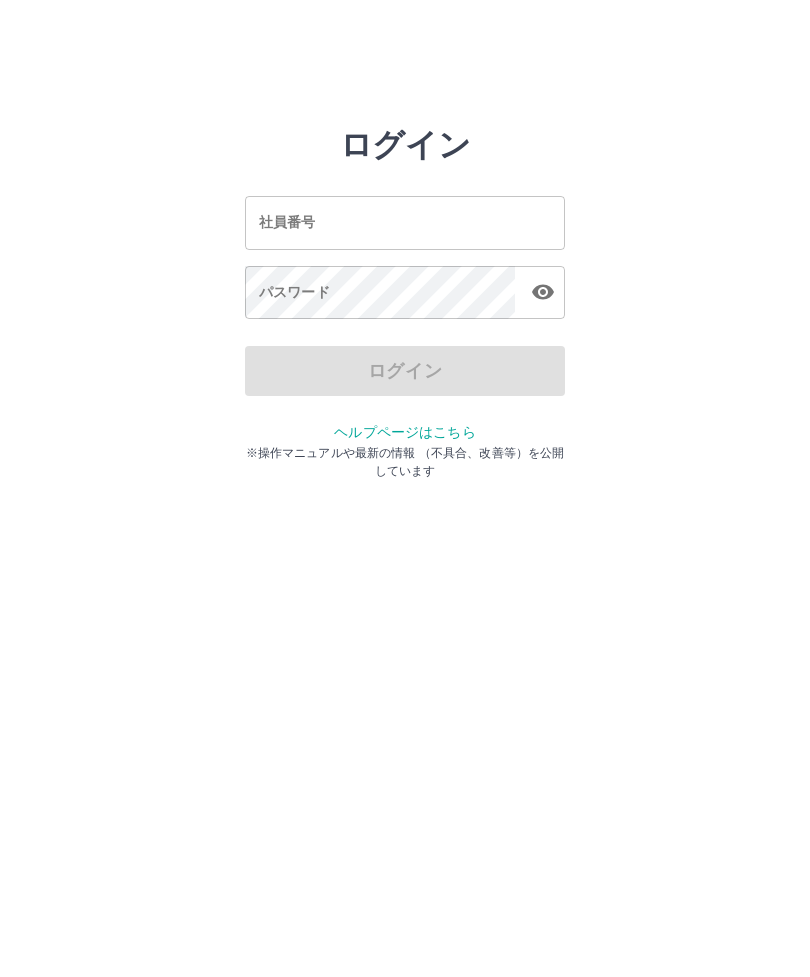 scroll, scrollTop: 0, scrollLeft: 0, axis: both 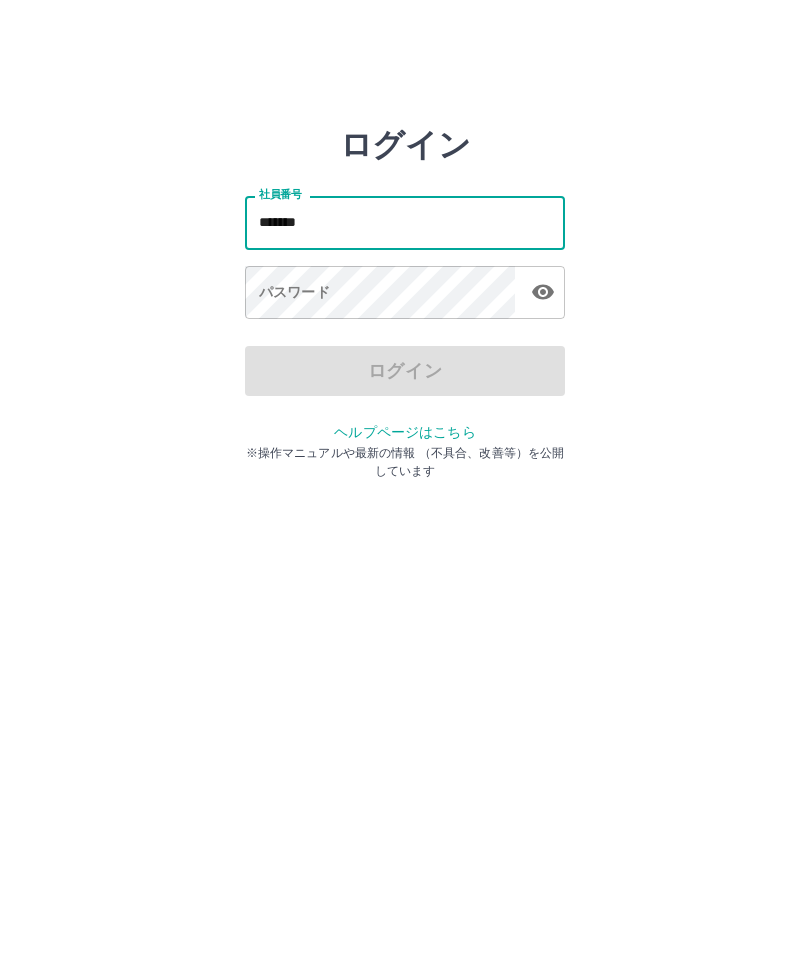 type on "*******" 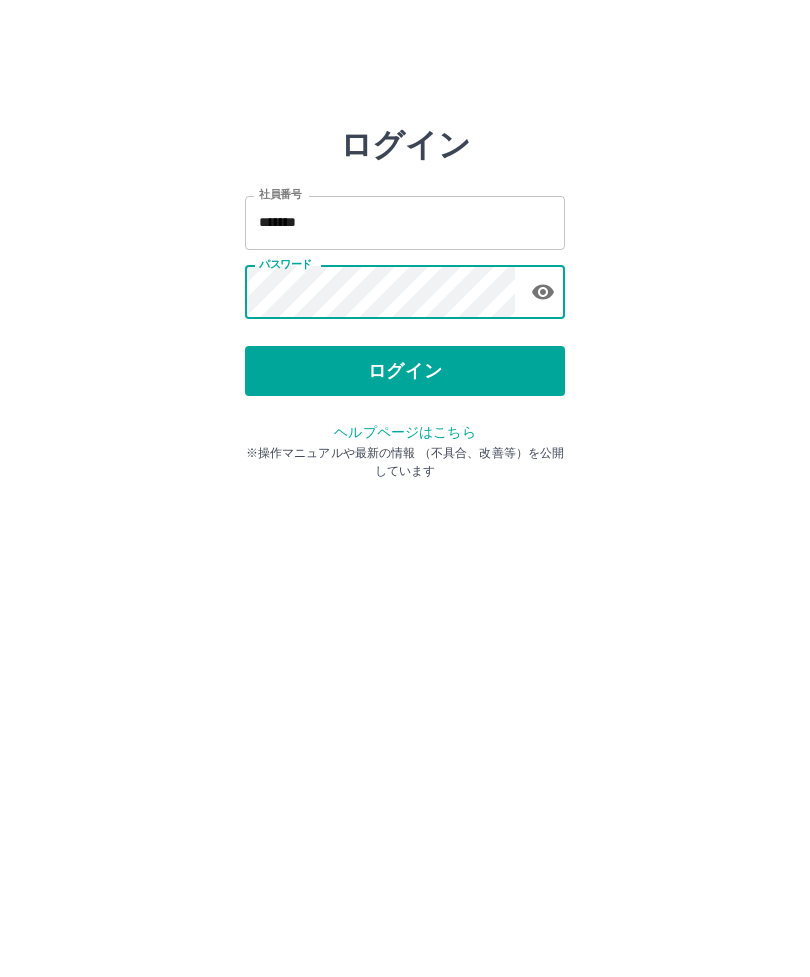 click on "ログイン" at bounding box center [405, 371] 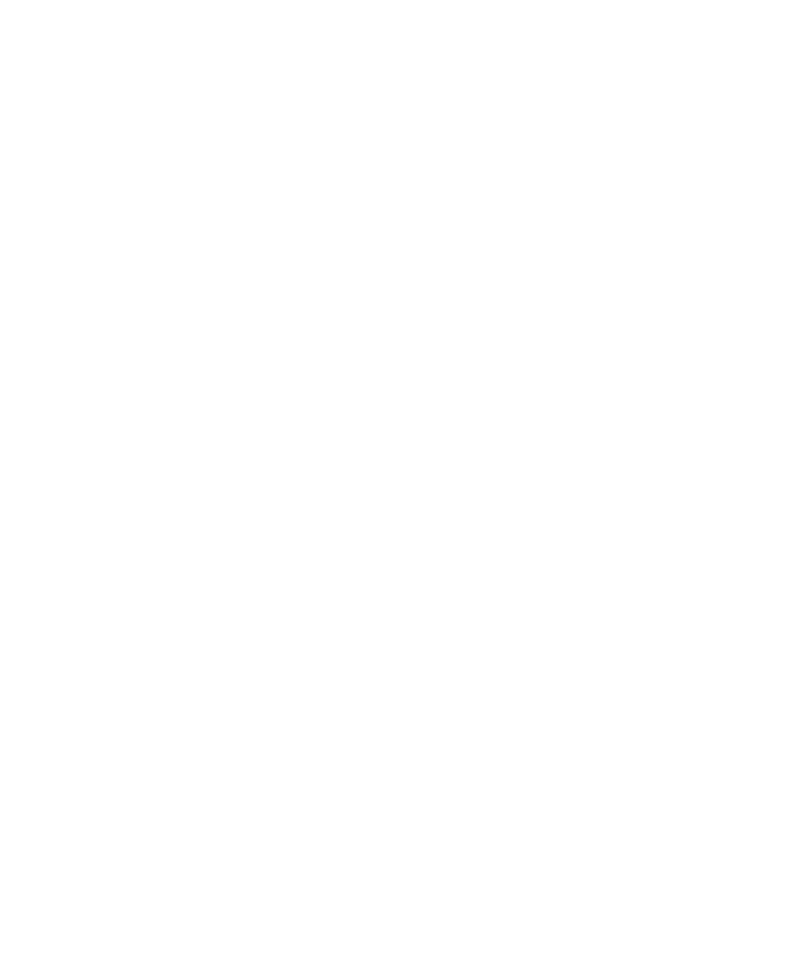 scroll, scrollTop: 0, scrollLeft: 0, axis: both 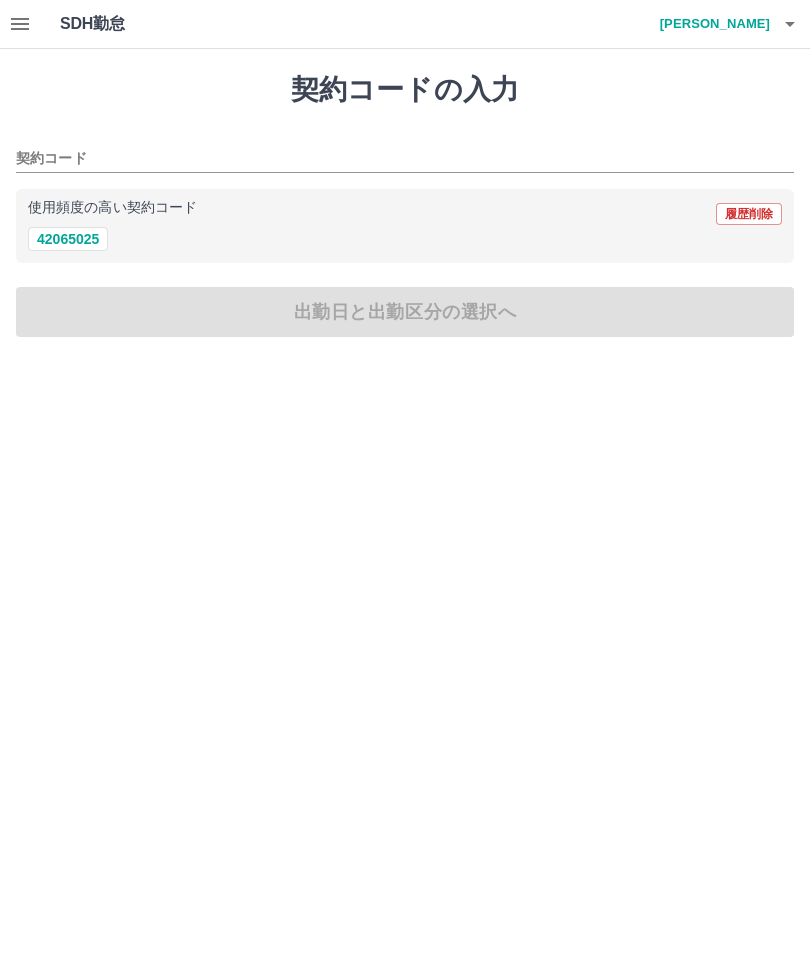 click on "42065025" at bounding box center [68, 239] 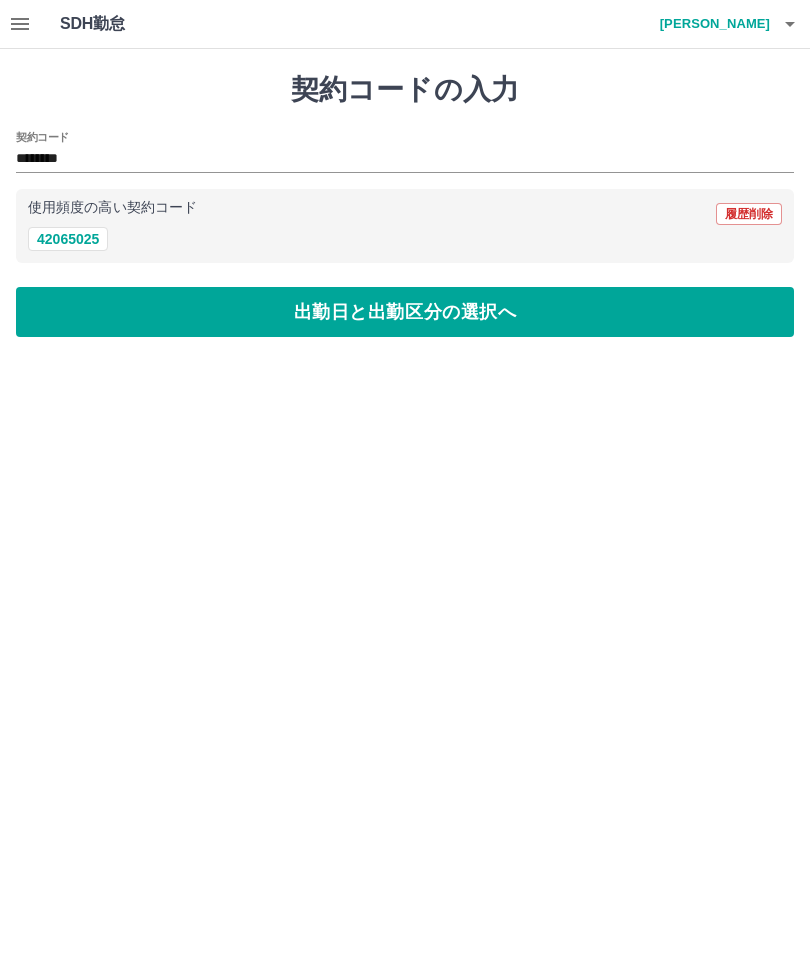 click on "出勤日と出勤区分の選択へ" at bounding box center (405, 312) 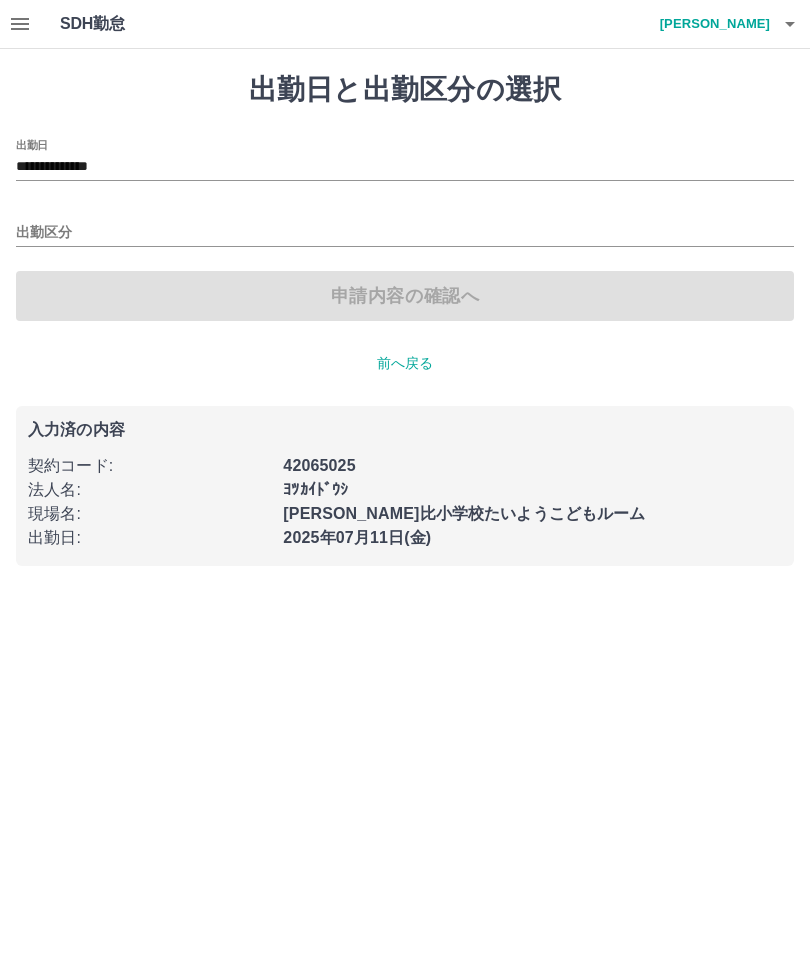 click on "出勤区分" at bounding box center (405, 233) 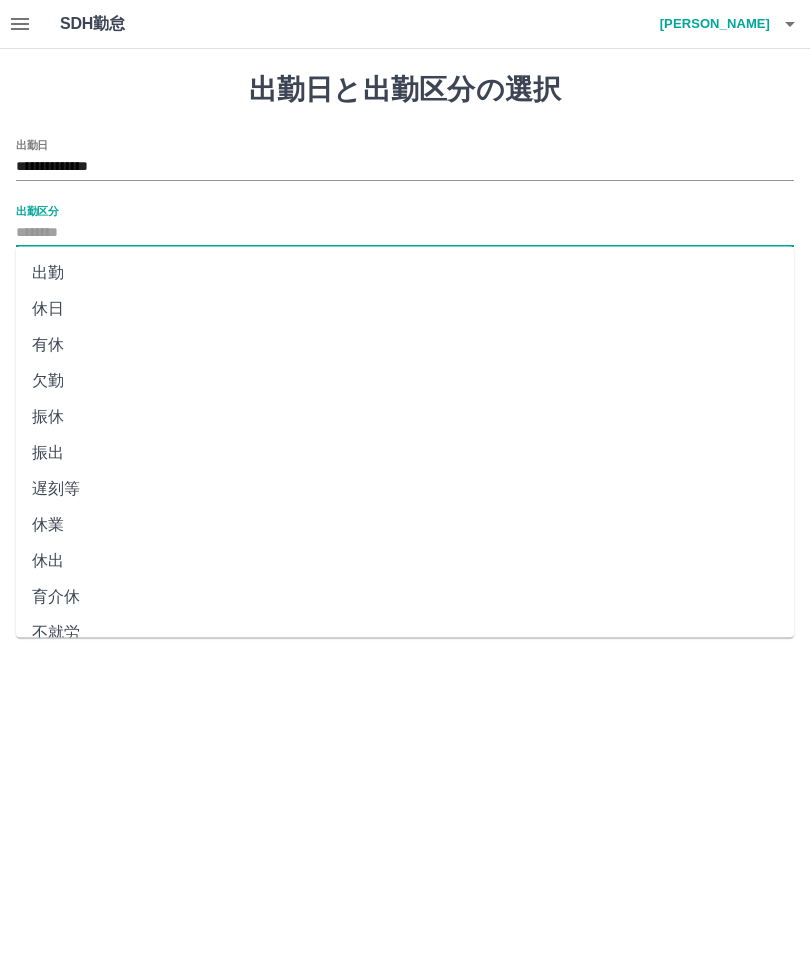 click on "出勤" at bounding box center (405, 273) 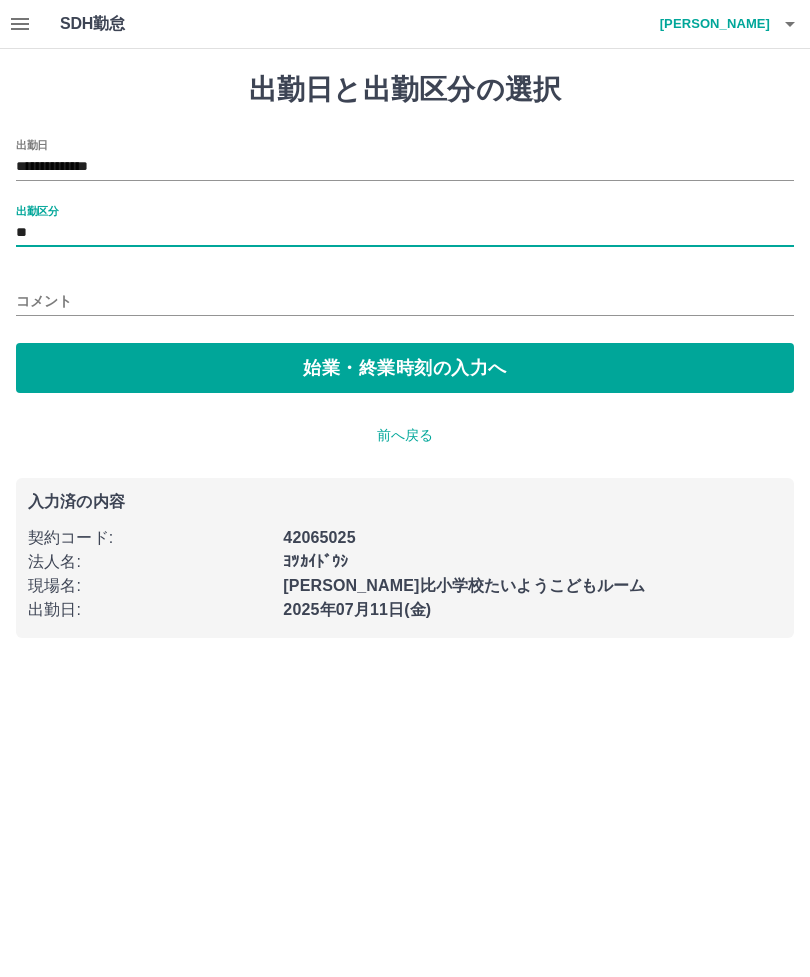 click on "始業・終業時刻の入力へ" at bounding box center [405, 368] 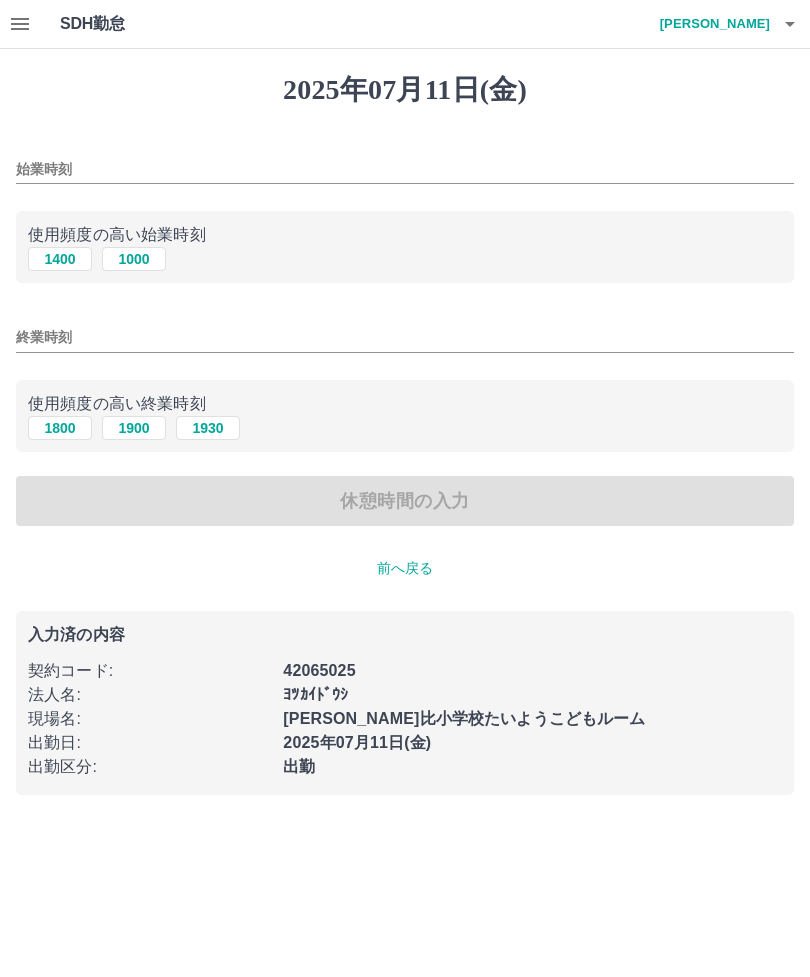 click on "1400" at bounding box center (60, 259) 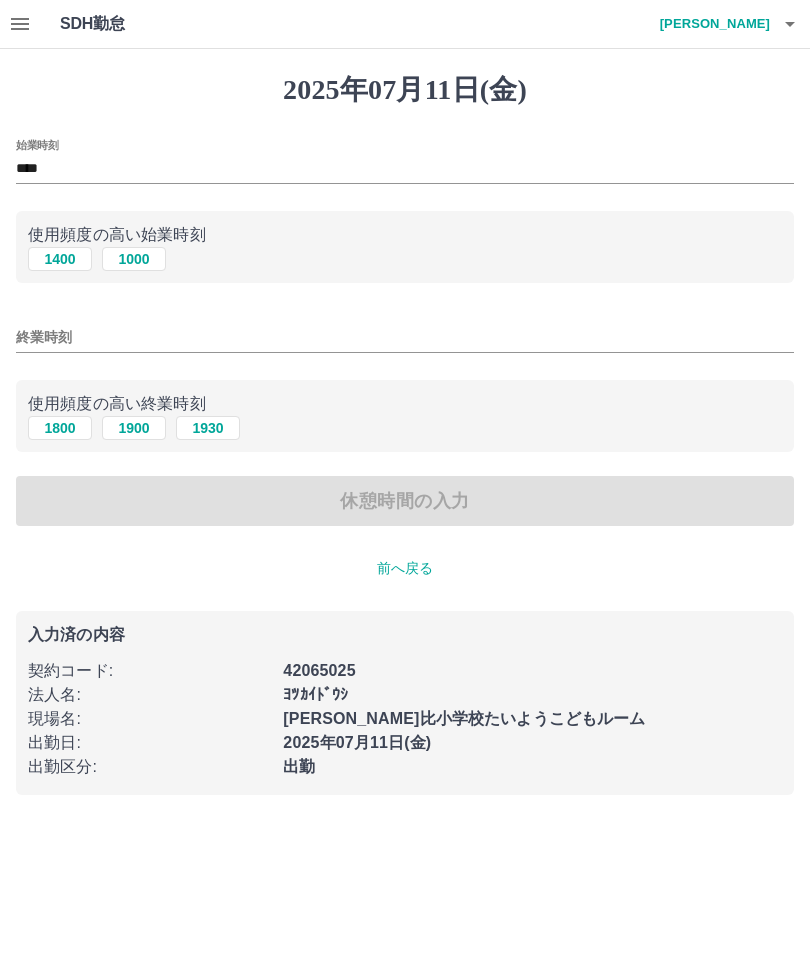 click on "1800" at bounding box center [60, 428] 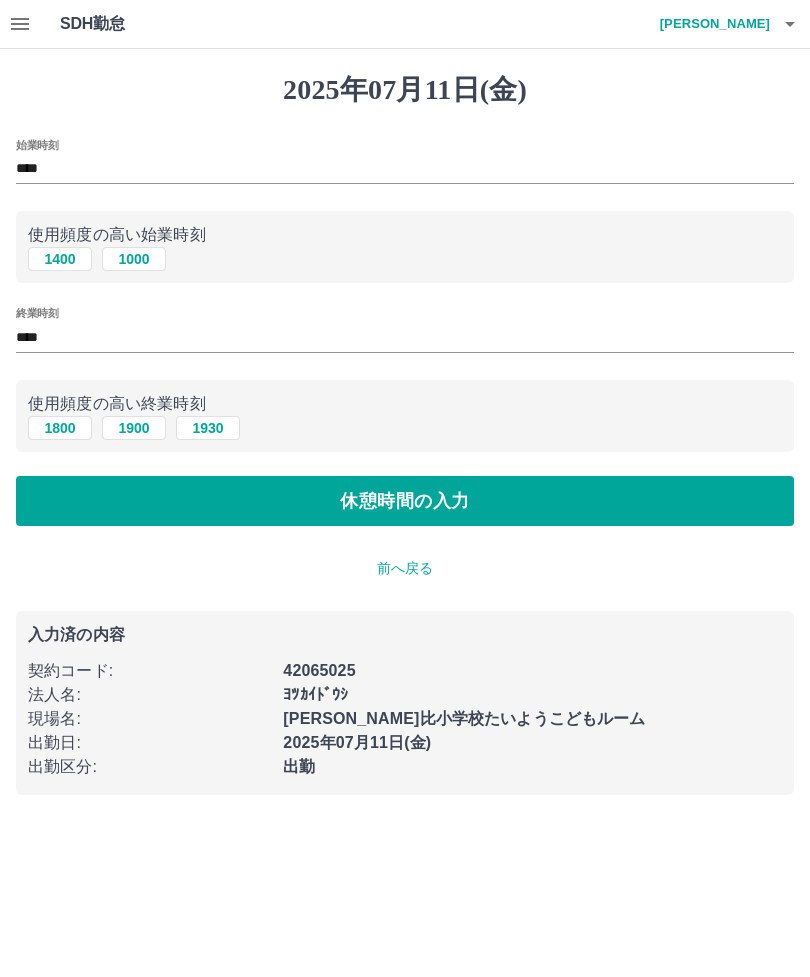 click on "休憩時間の入力" at bounding box center [405, 501] 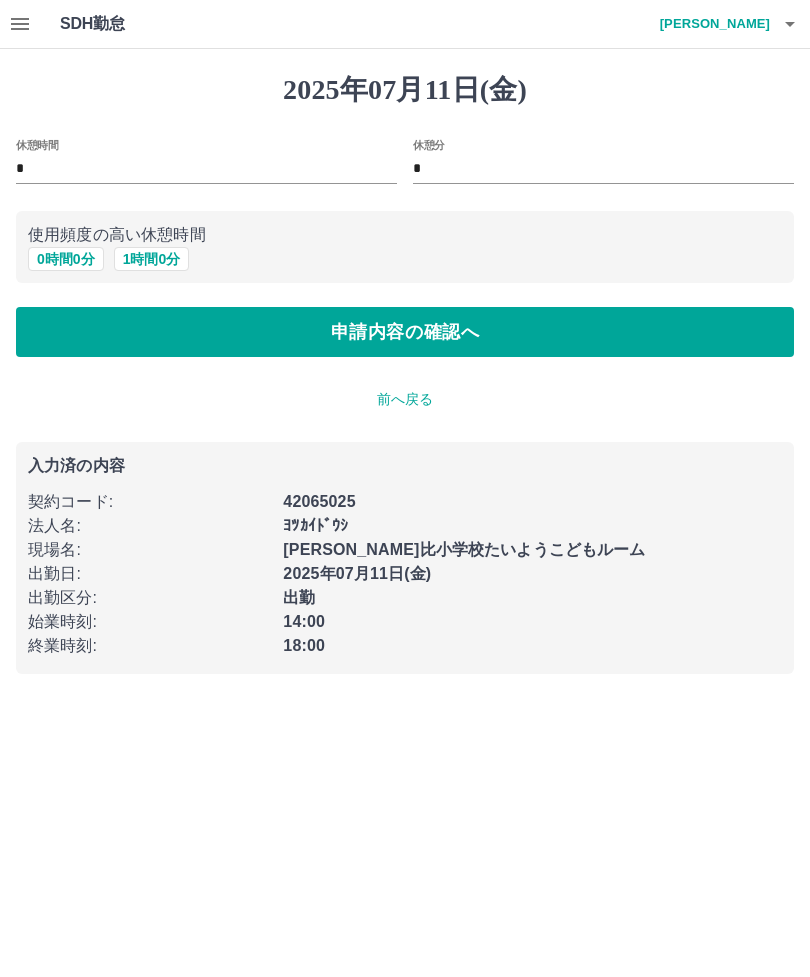 click on "申請内容の確認へ" at bounding box center [405, 332] 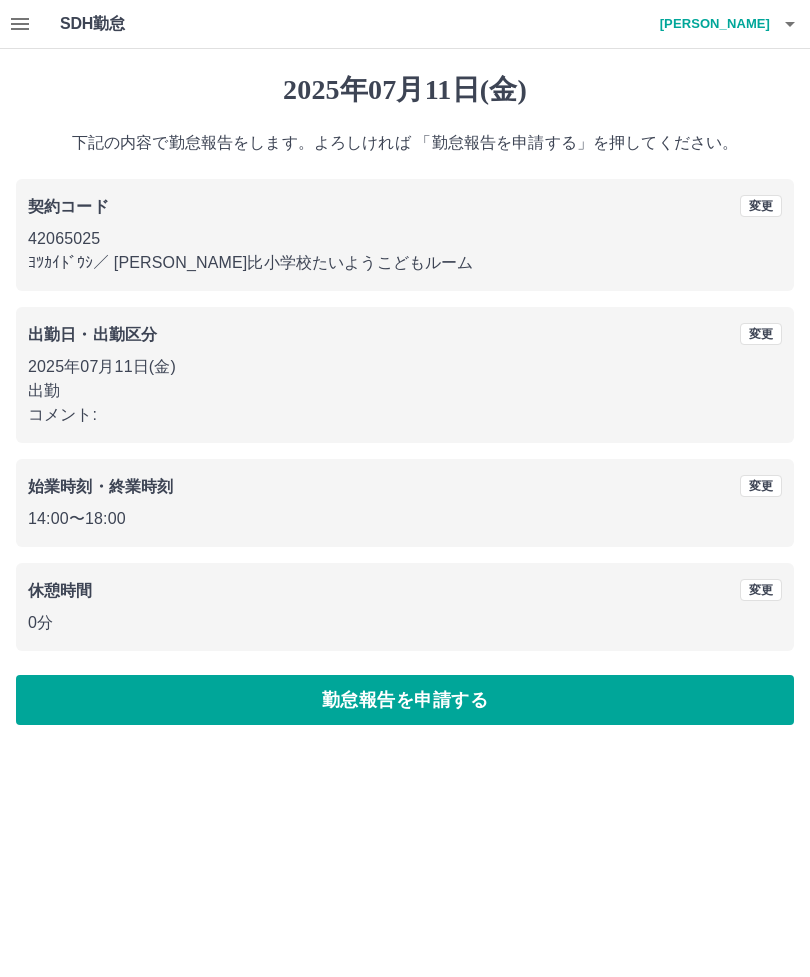 click on "[PERSON_NAME]" at bounding box center (710, 24) 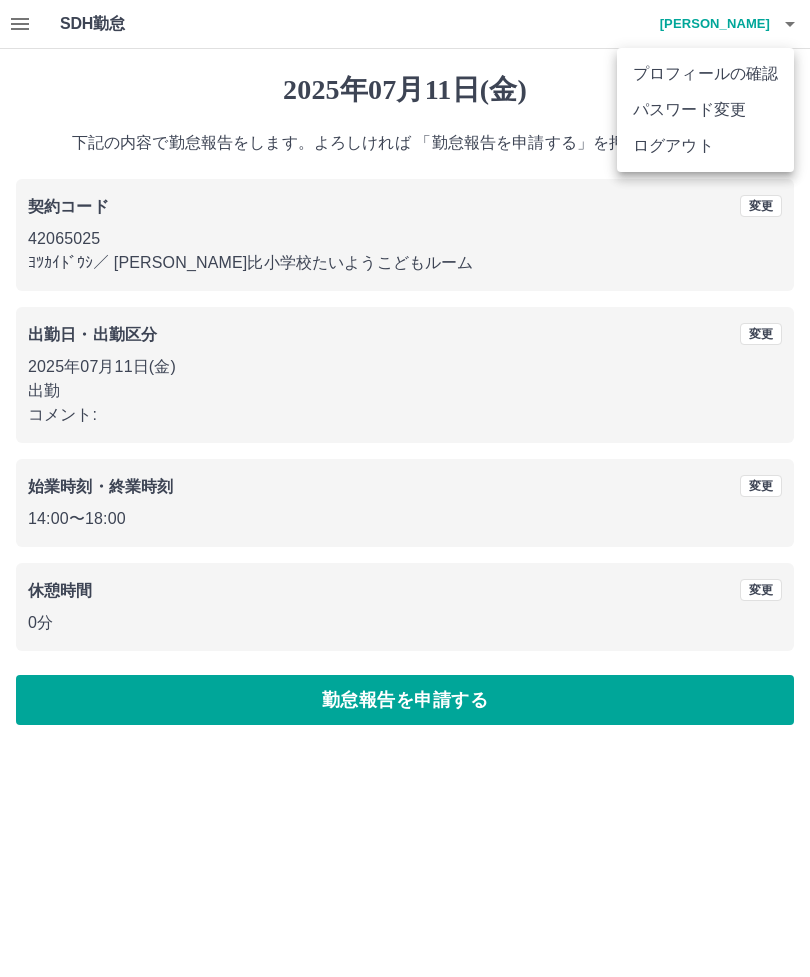click on "ログアウト" at bounding box center (705, 146) 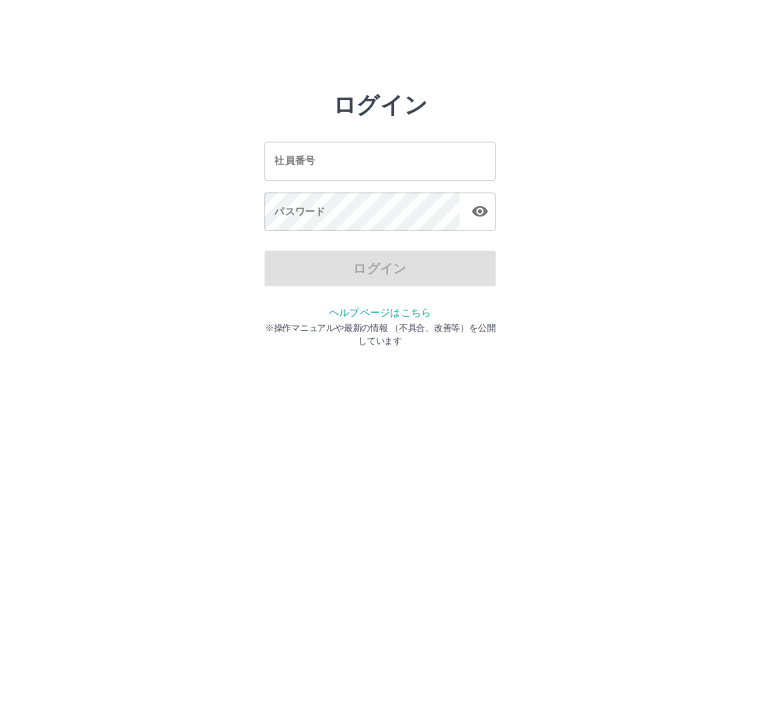 scroll, scrollTop: 0, scrollLeft: 0, axis: both 